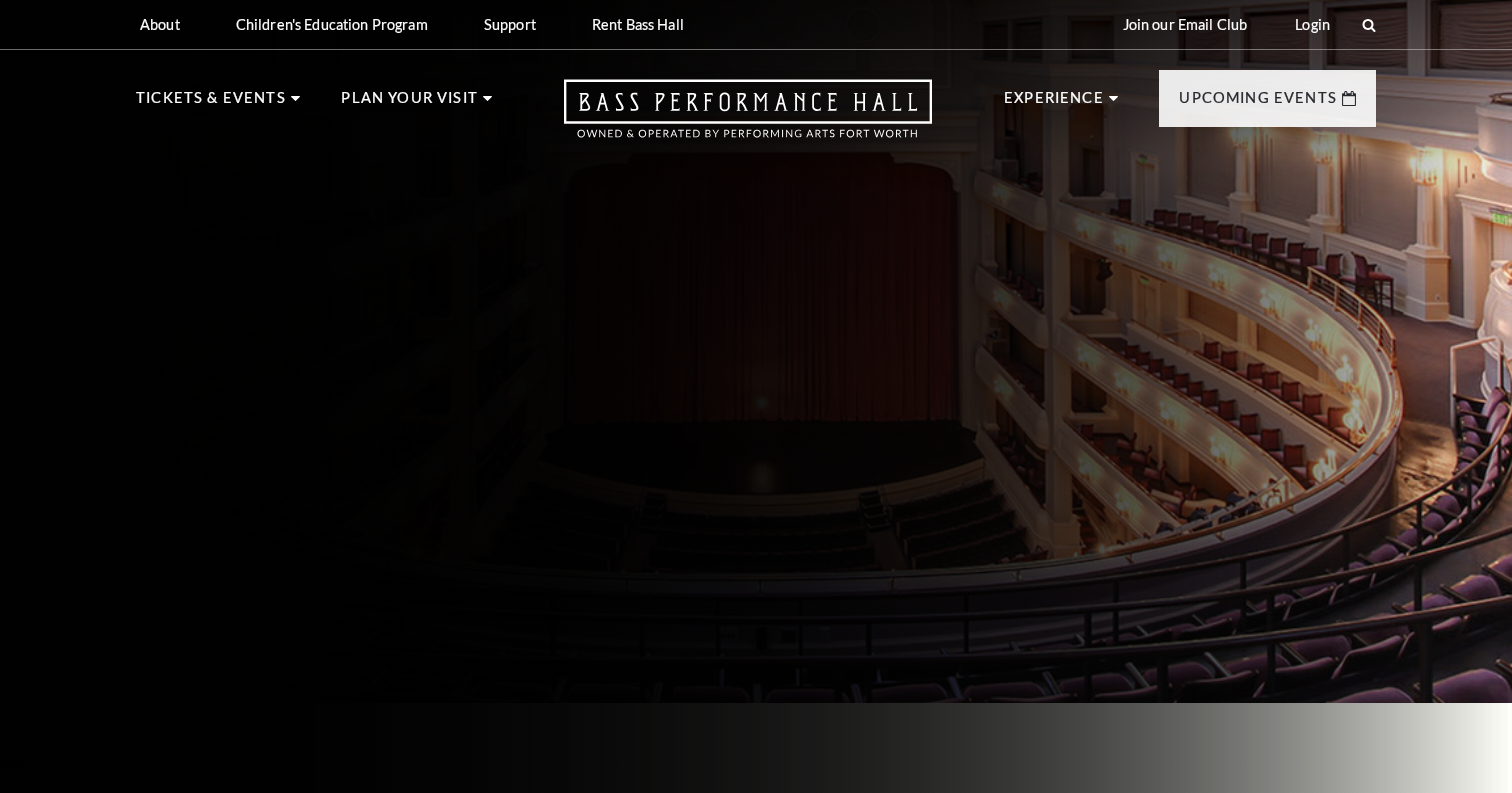 scroll, scrollTop: 0, scrollLeft: 0, axis: both 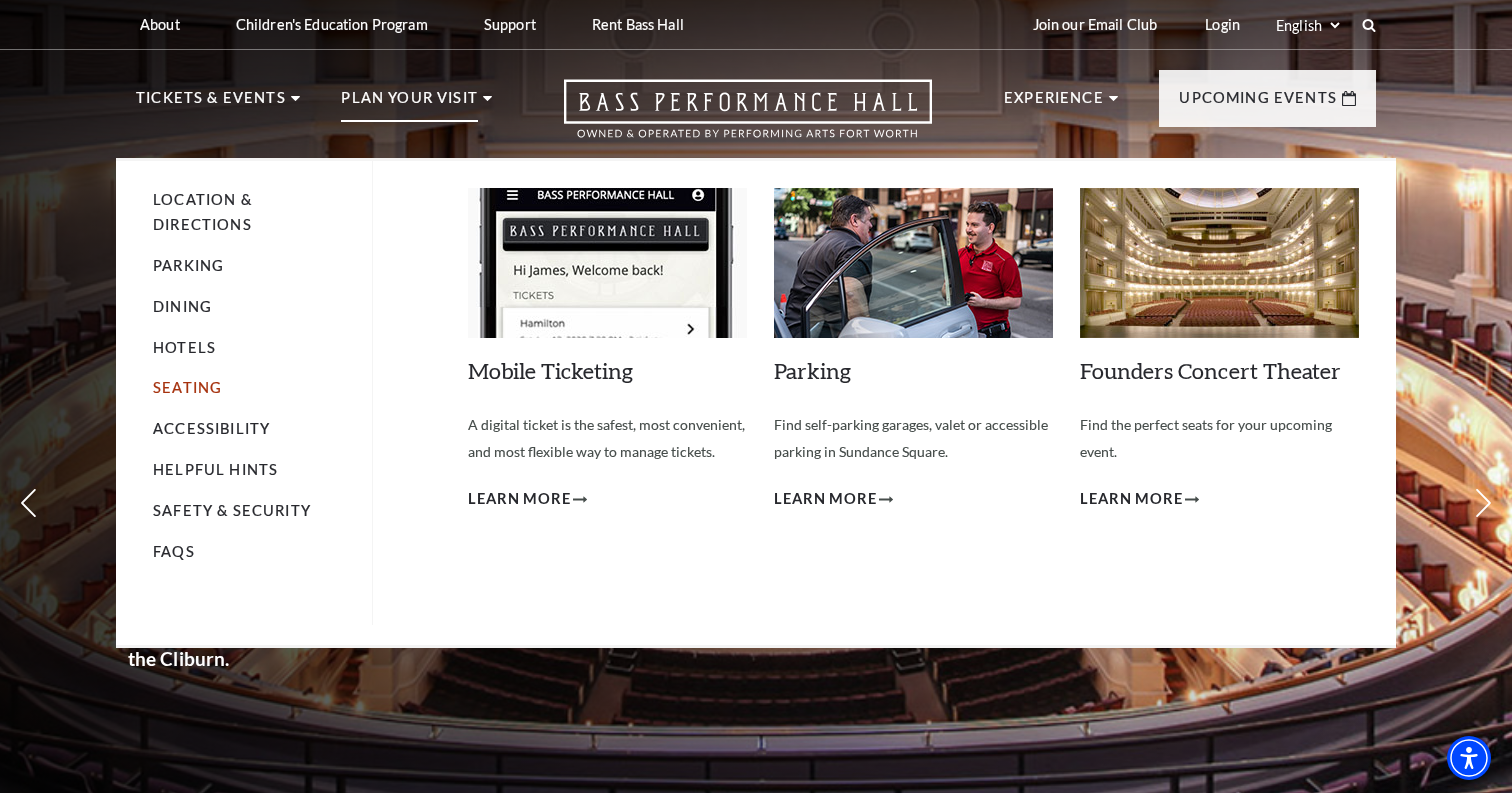 click on "Seating" at bounding box center [187, 387] 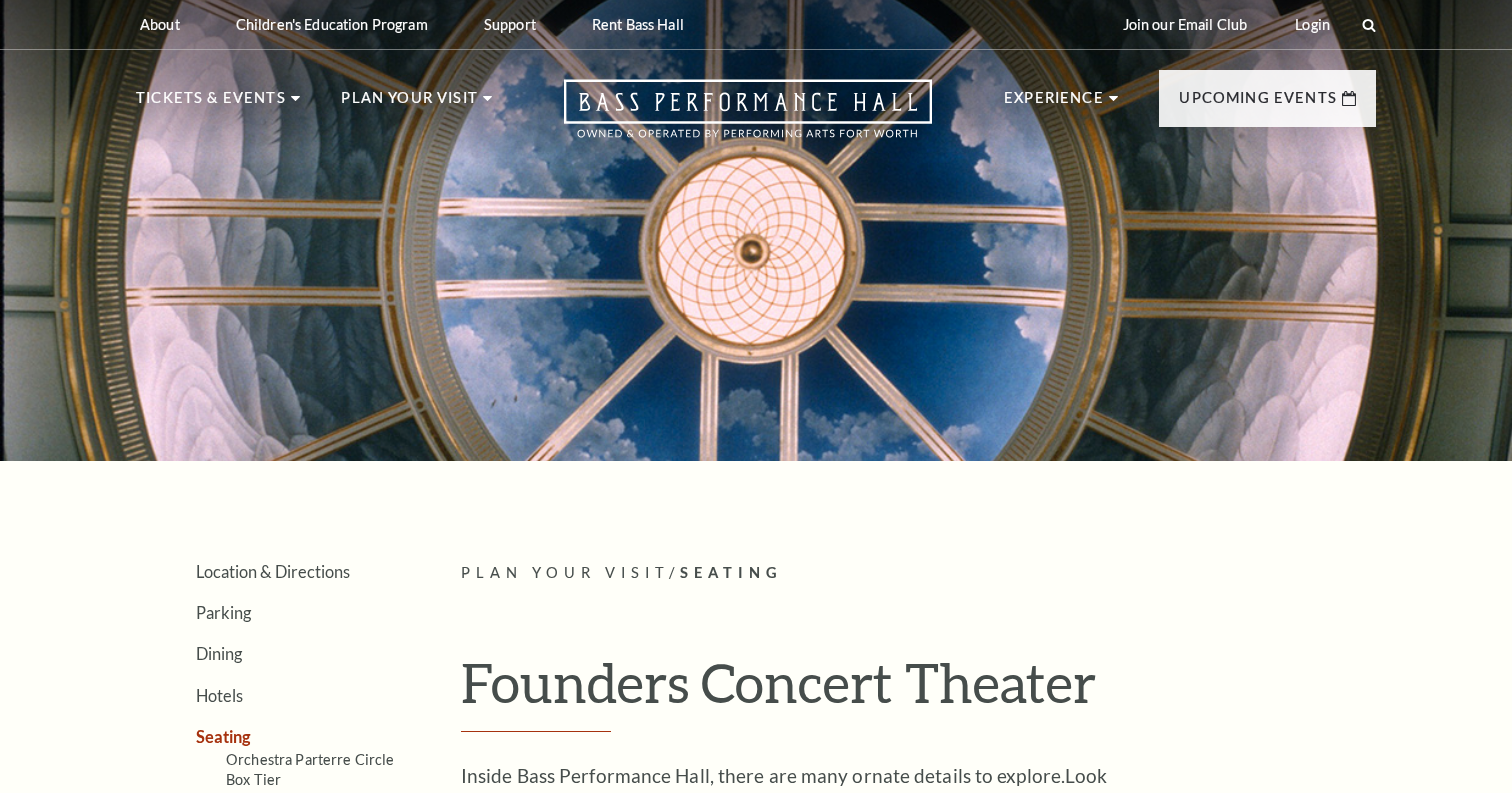 scroll, scrollTop: 0, scrollLeft: 0, axis: both 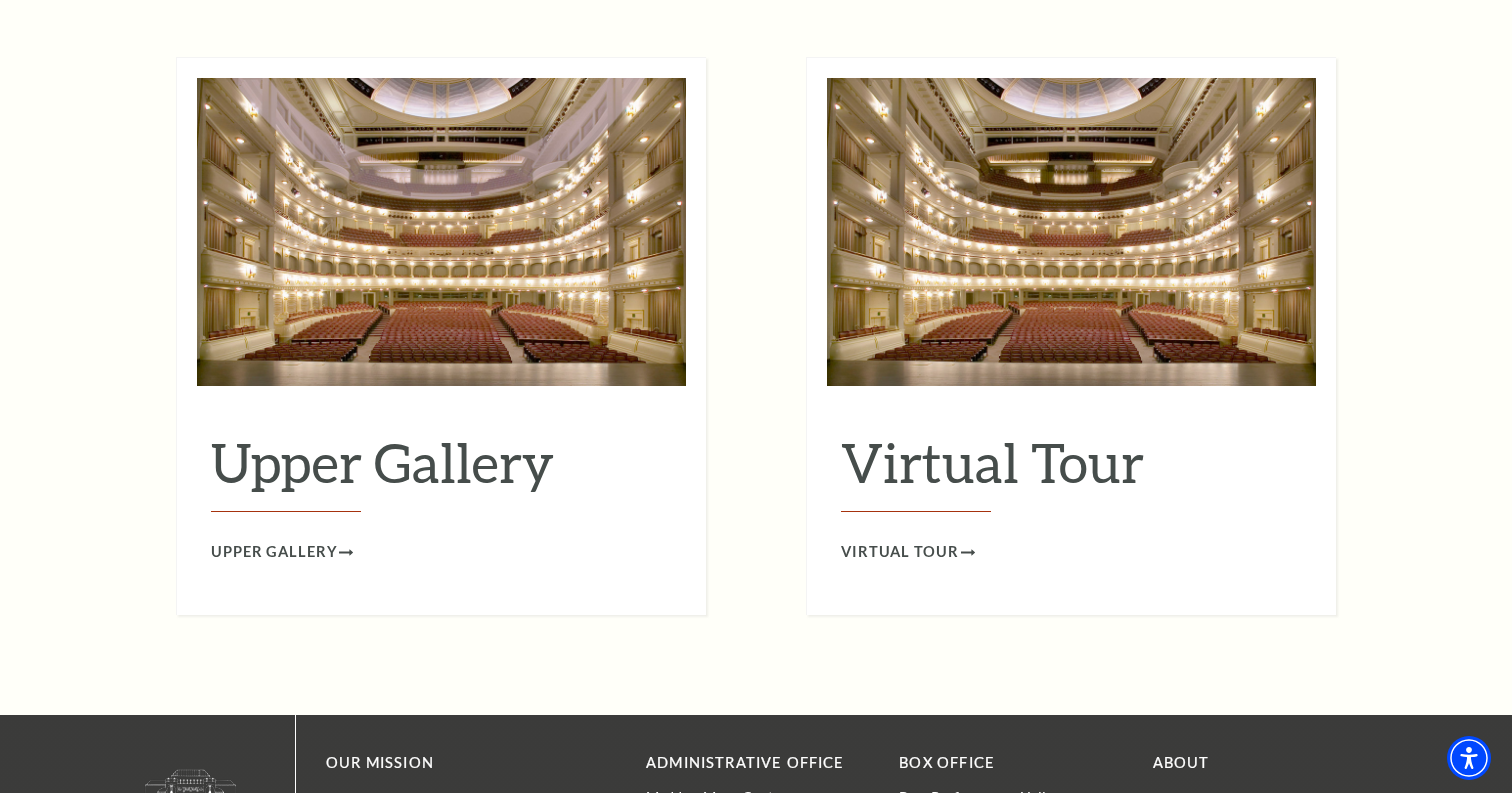 click at bounding box center [1073, -1153] 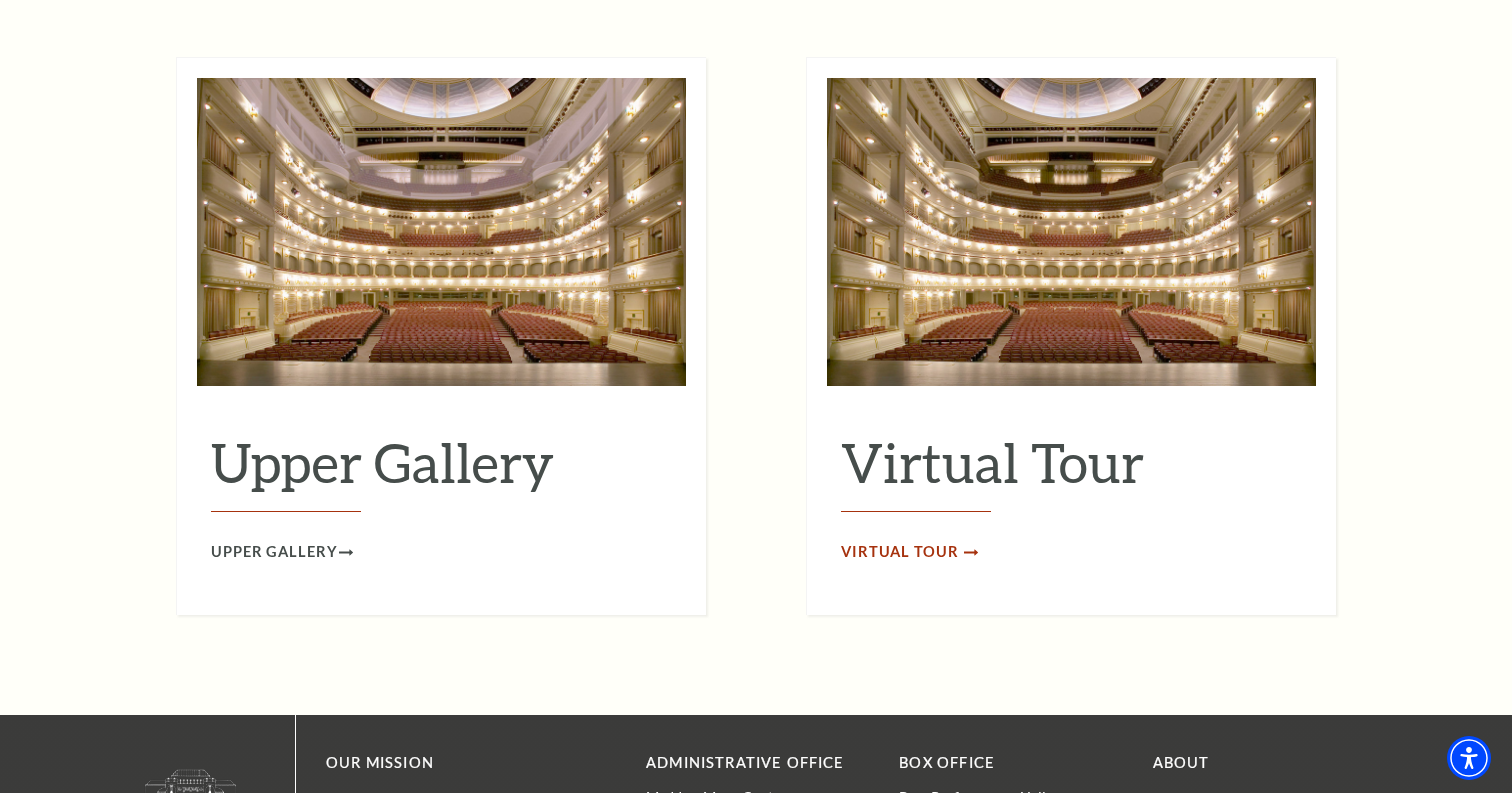 click on "Virtual Tour" at bounding box center [900, 552] 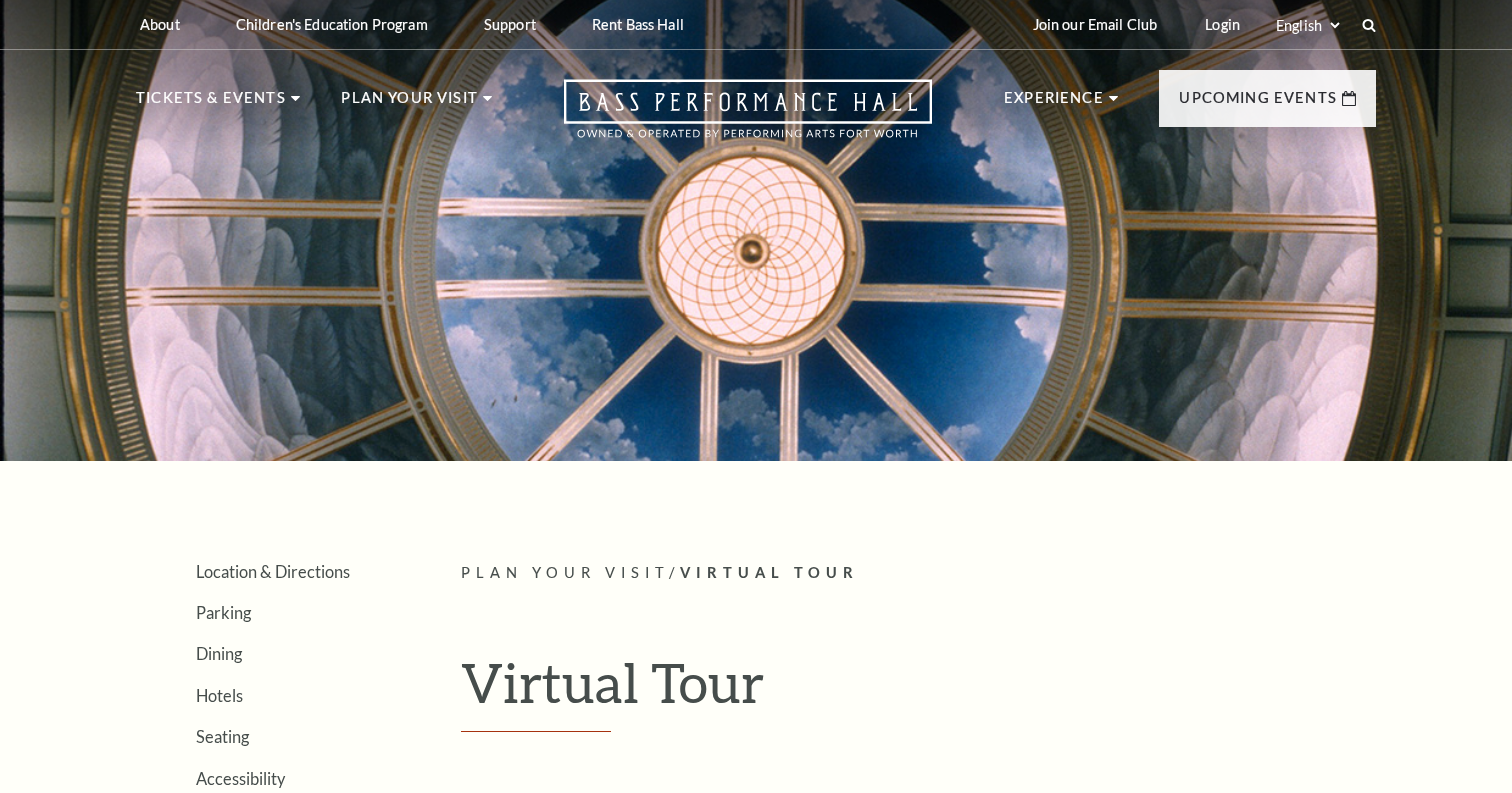 scroll, scrollTop: 0, scrollLeft: 0, axis: both 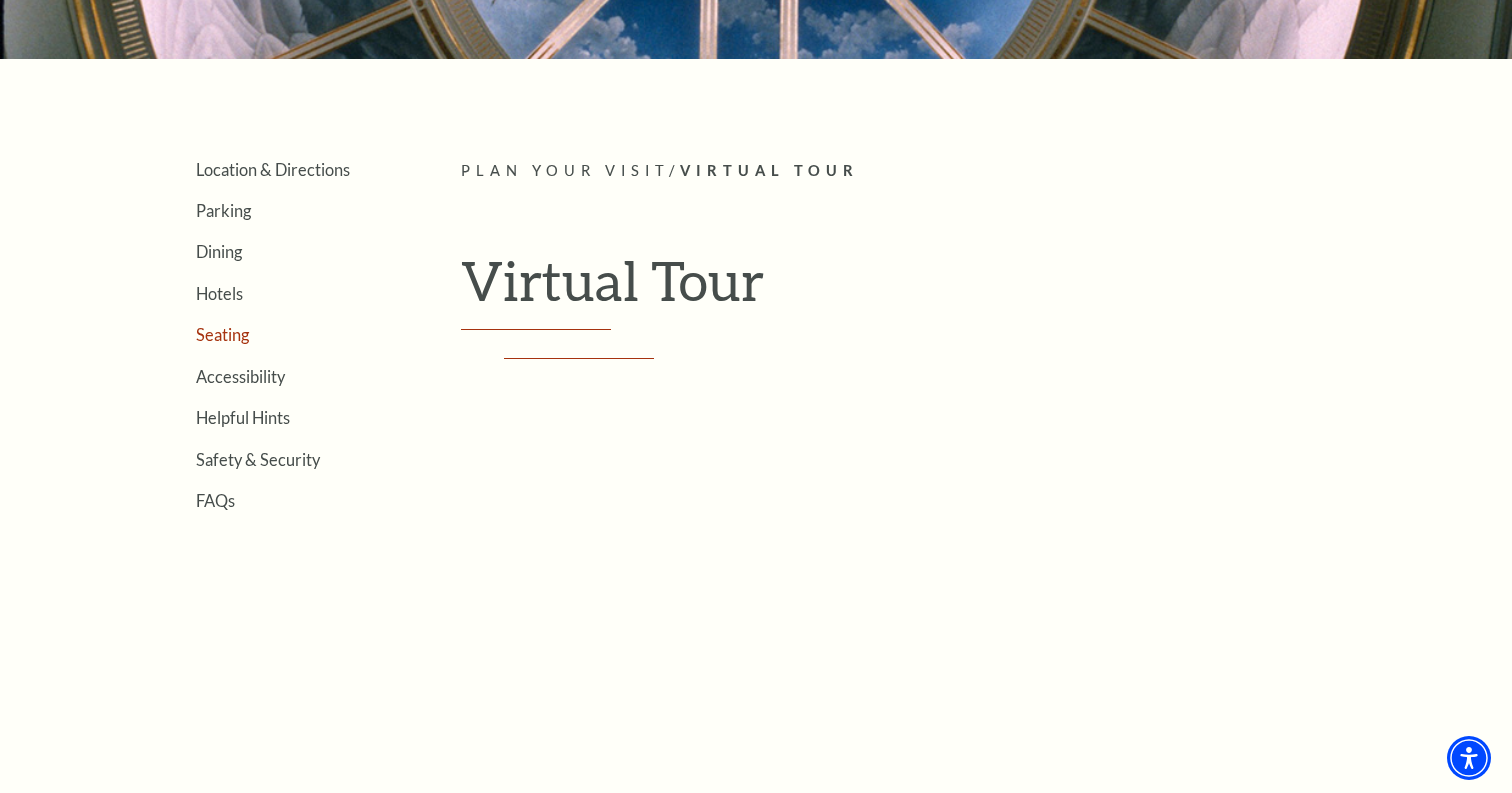 click on "Seating" at bounding box center [222, 334] 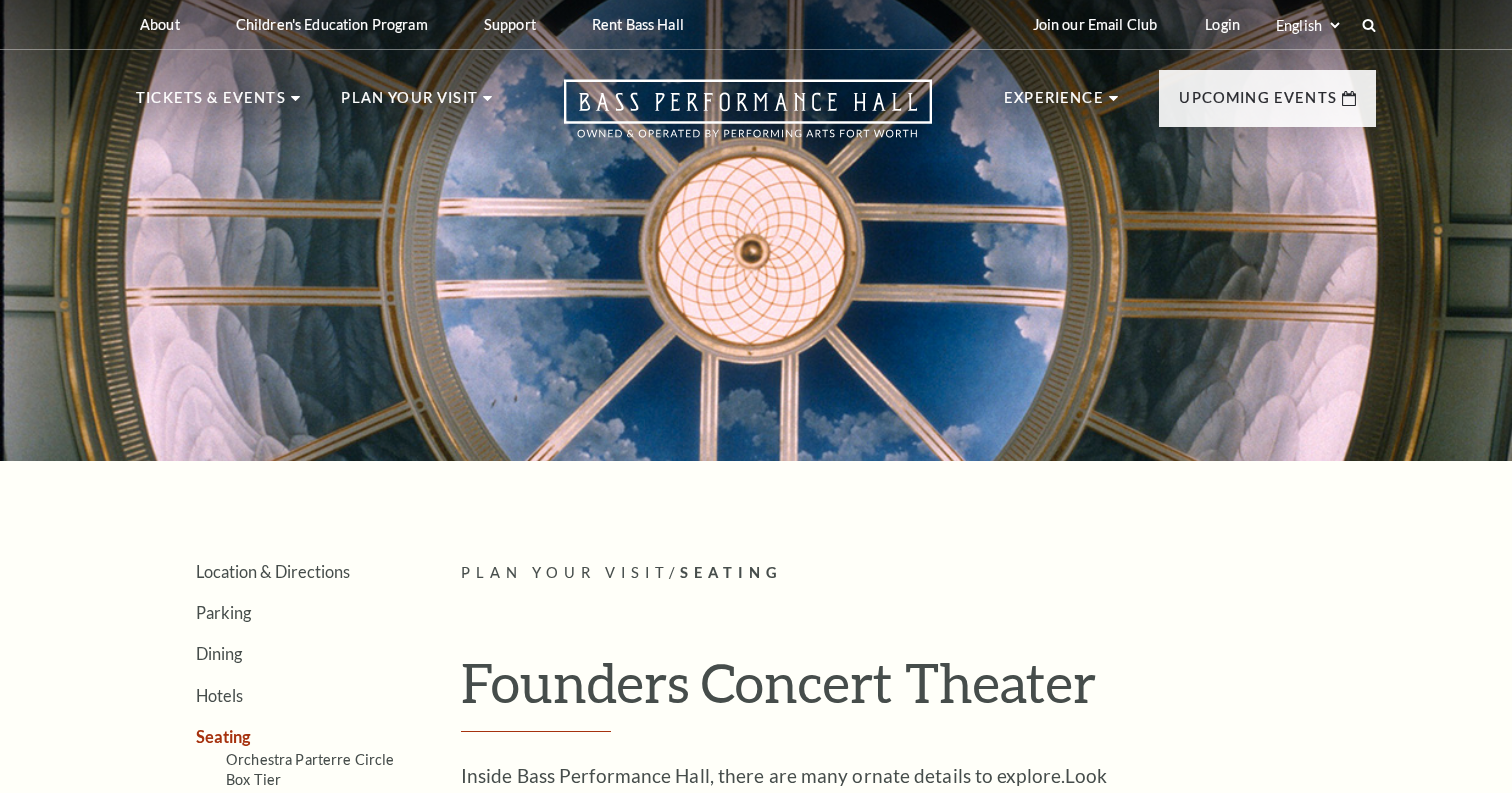 scroll, scrollTop: 0, scrollLeft: 0, axis: both 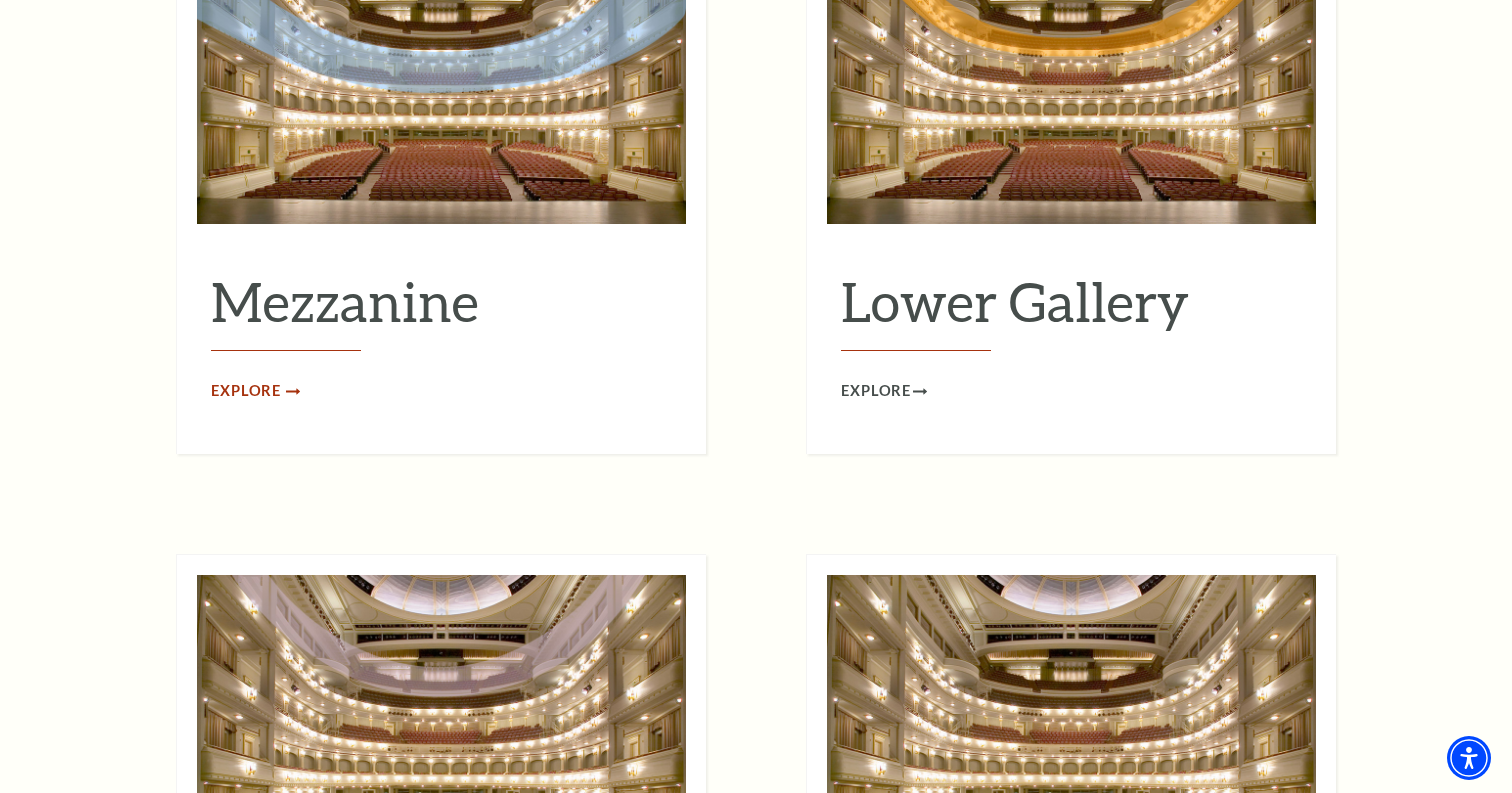 click on "Explore" at bounding box center [246, 391] 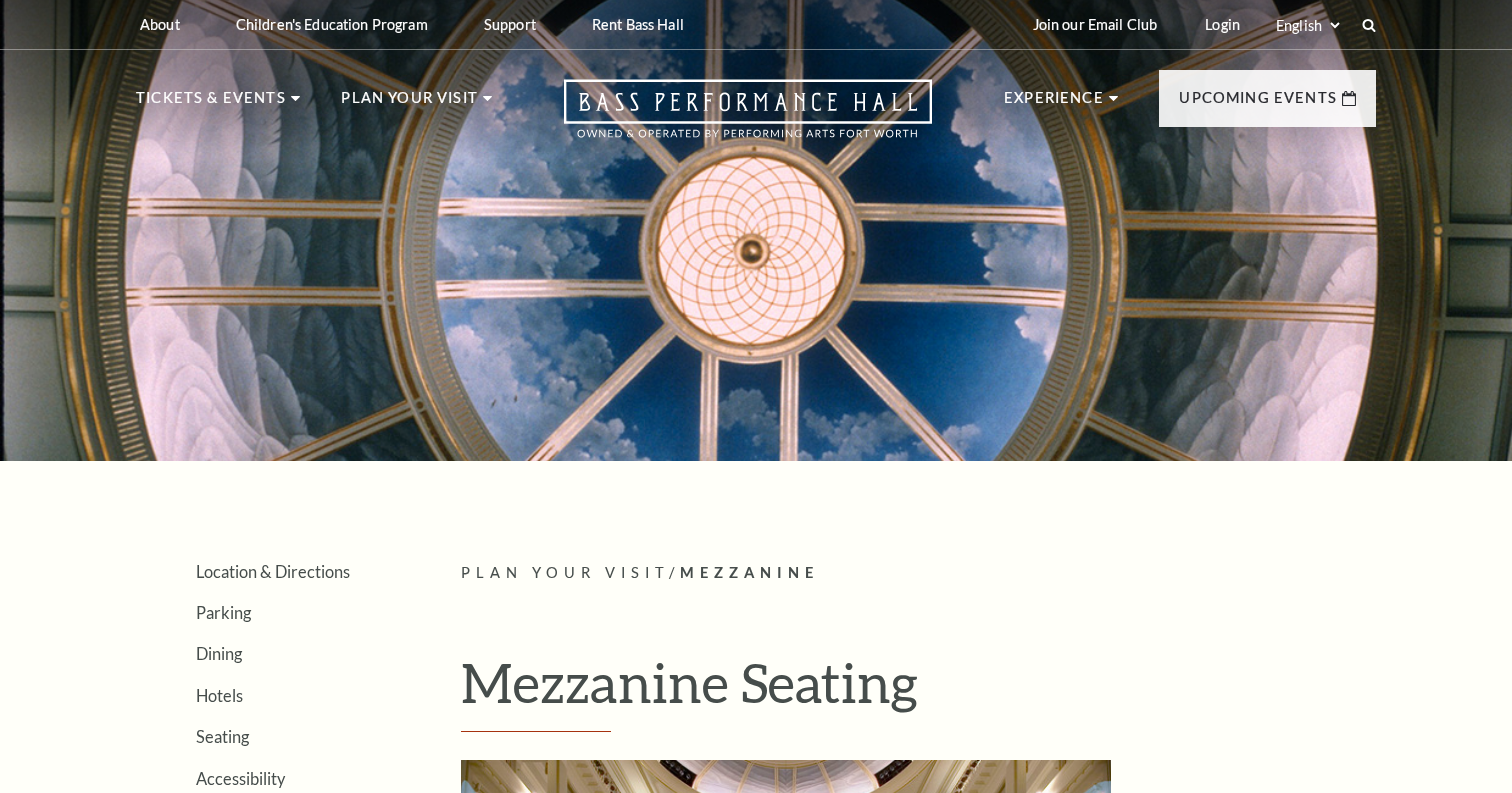 scroll, scrollTop: 0, scrollLeft: 0, axis: both 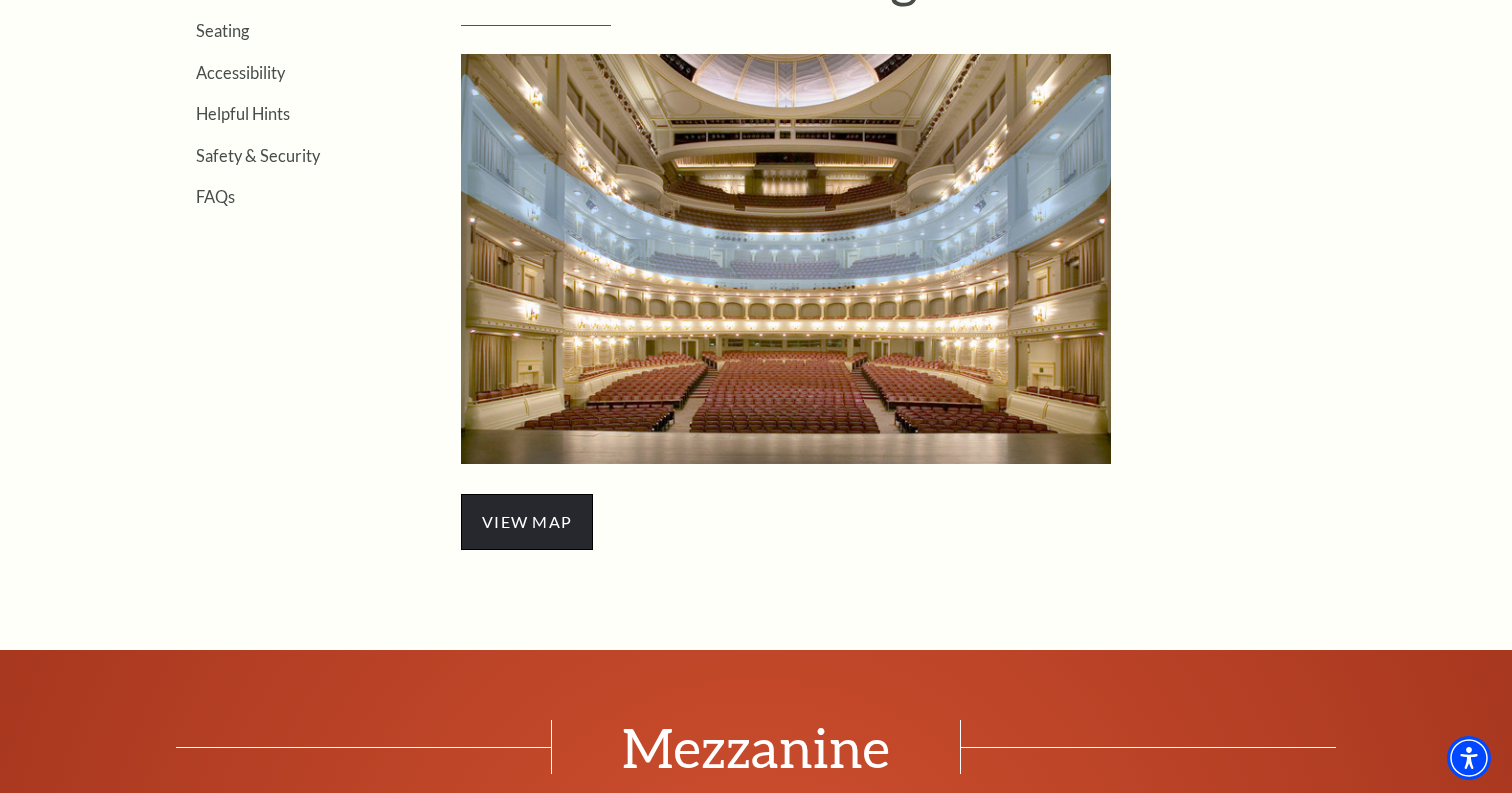 click on "view map" at bounding box center [527, 522] 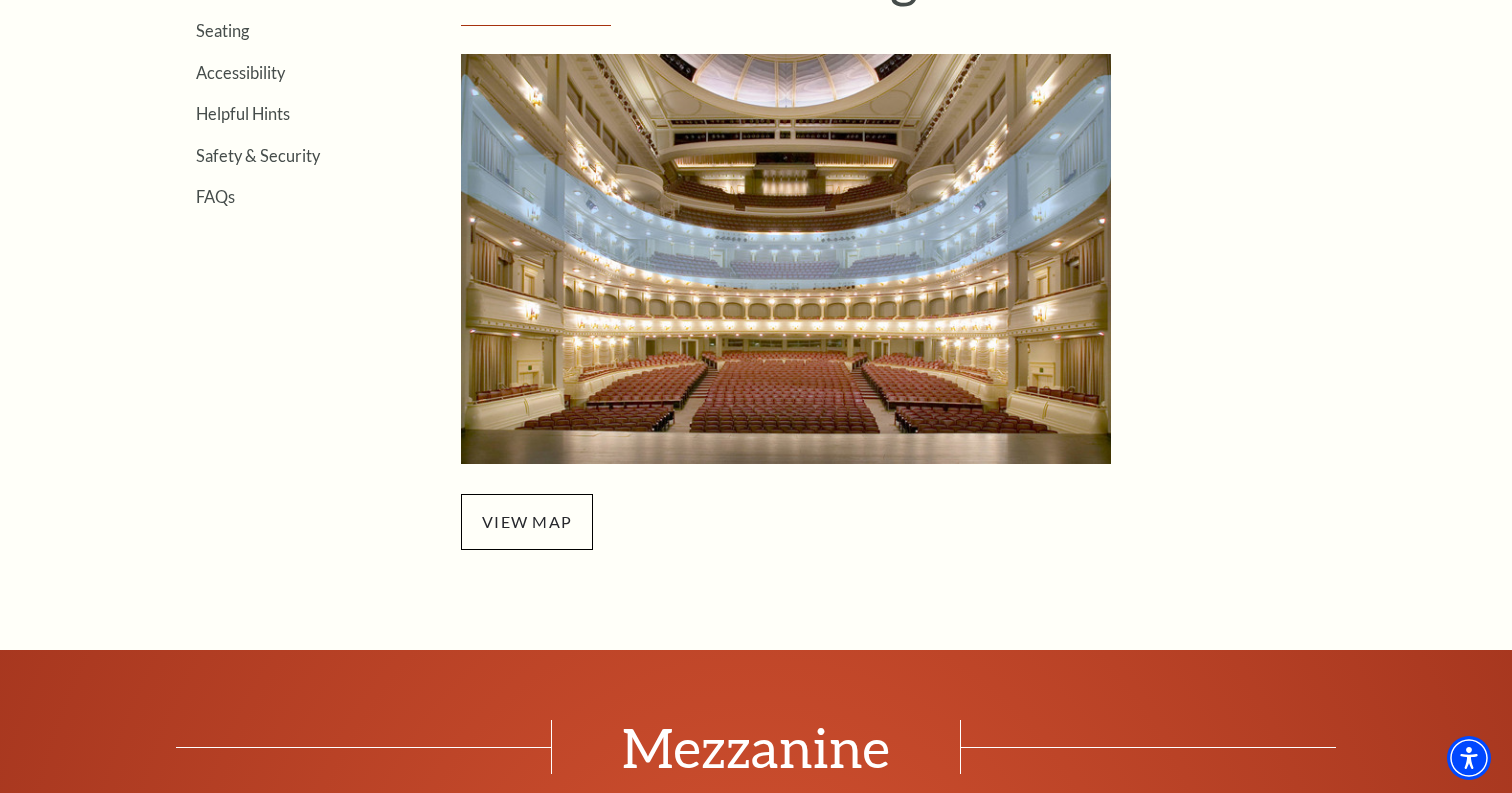 scroll, scrollTop: 0, scrollLeft: 0, axis: both 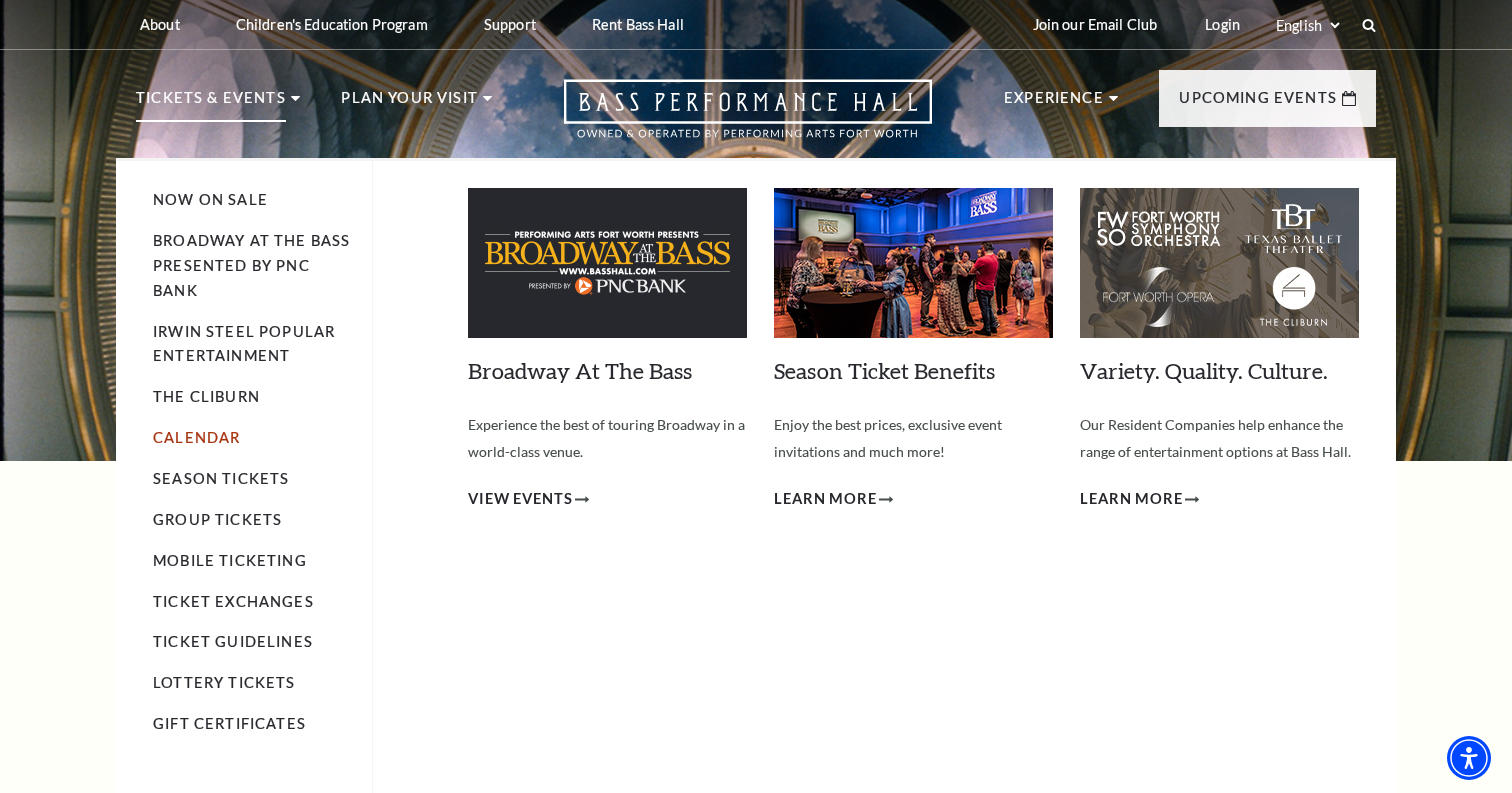 click on "Calendar" at bounding box center (196, 437) 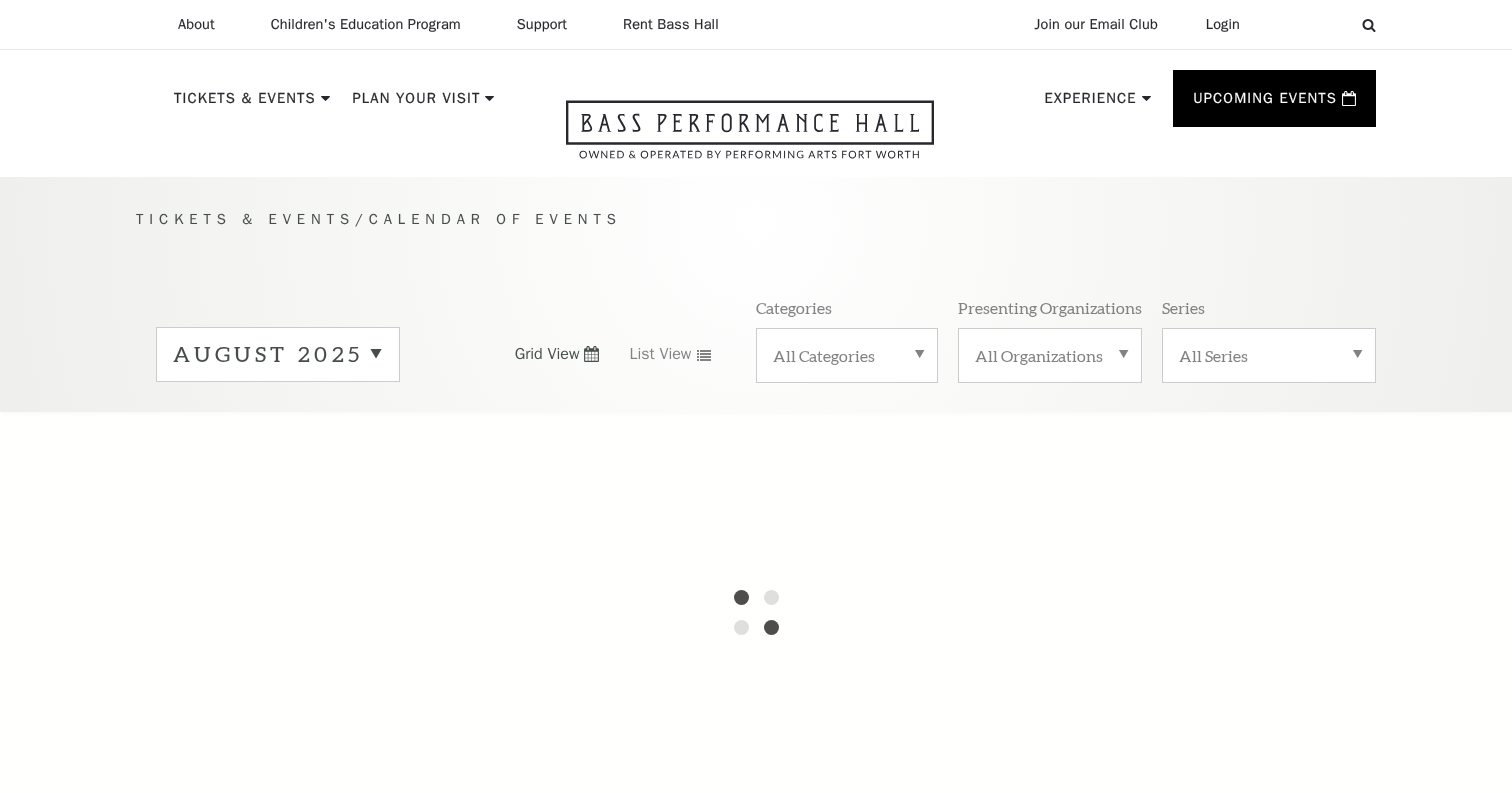 scroll, scrollTop: 0, scrollLeft: 0, axis: both 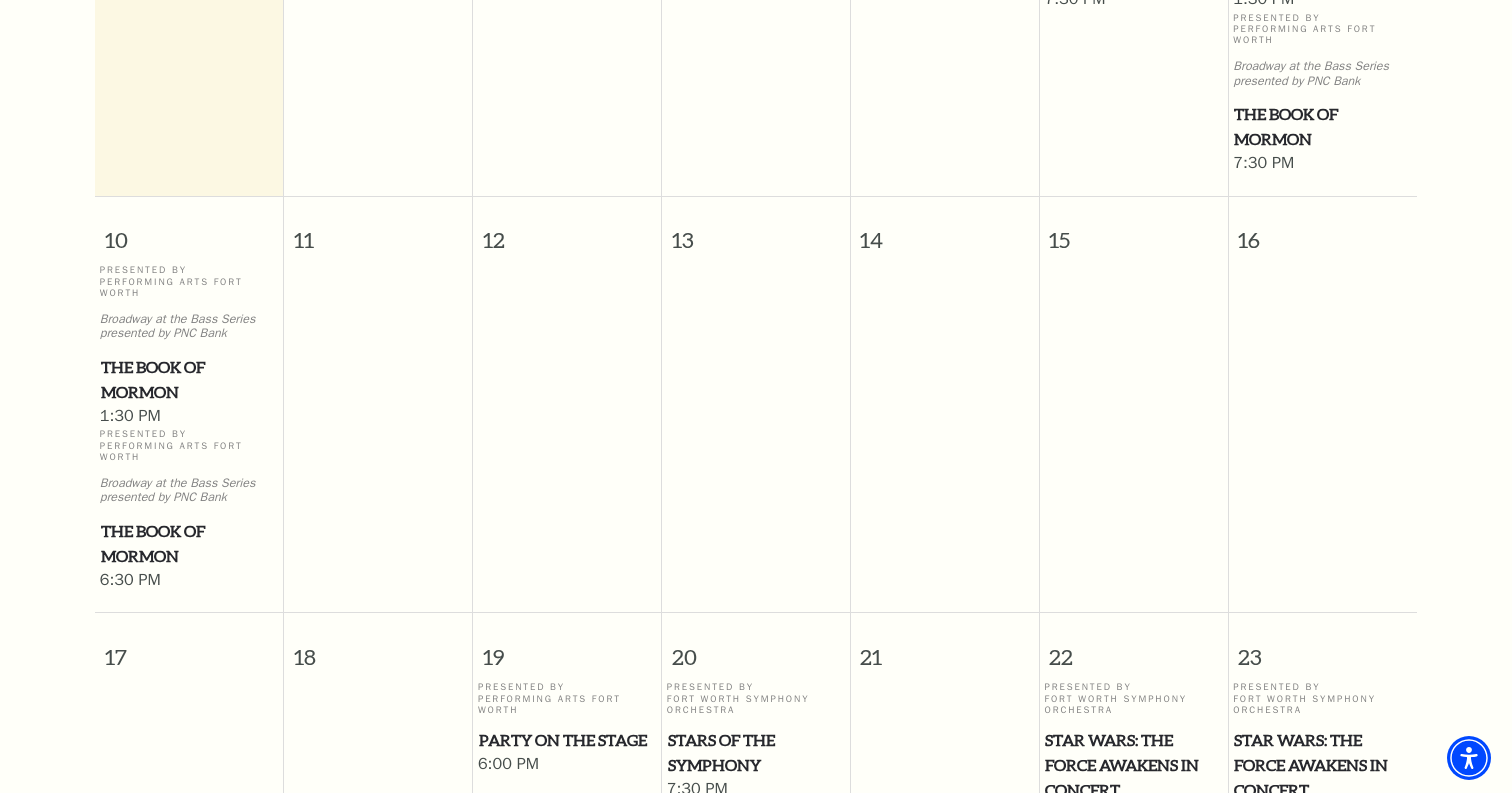 click on "The Book of Mormon" at bounding box center [189, 543] 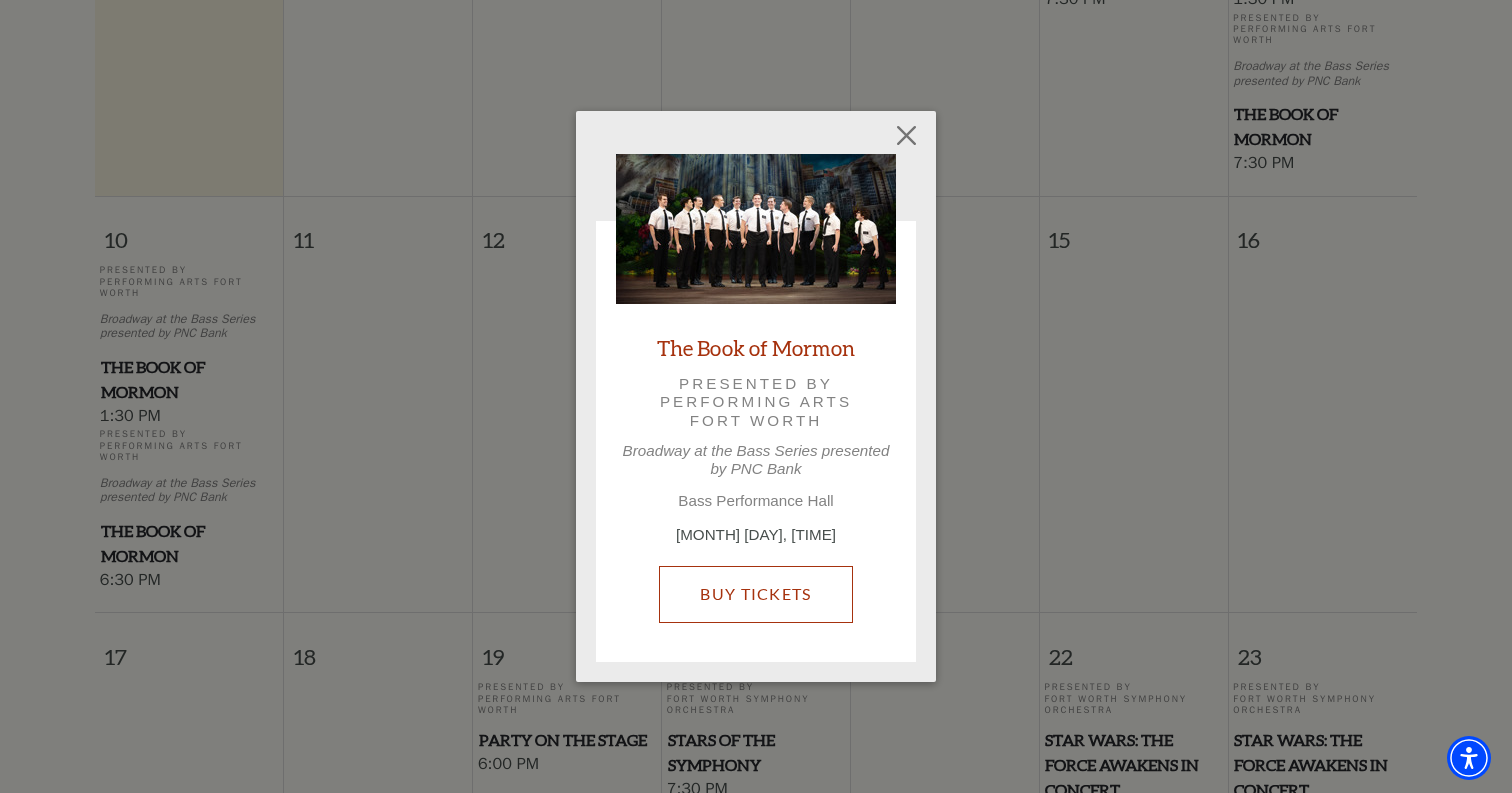 click on "Buy Tickets" at bounding box center (755, 594) 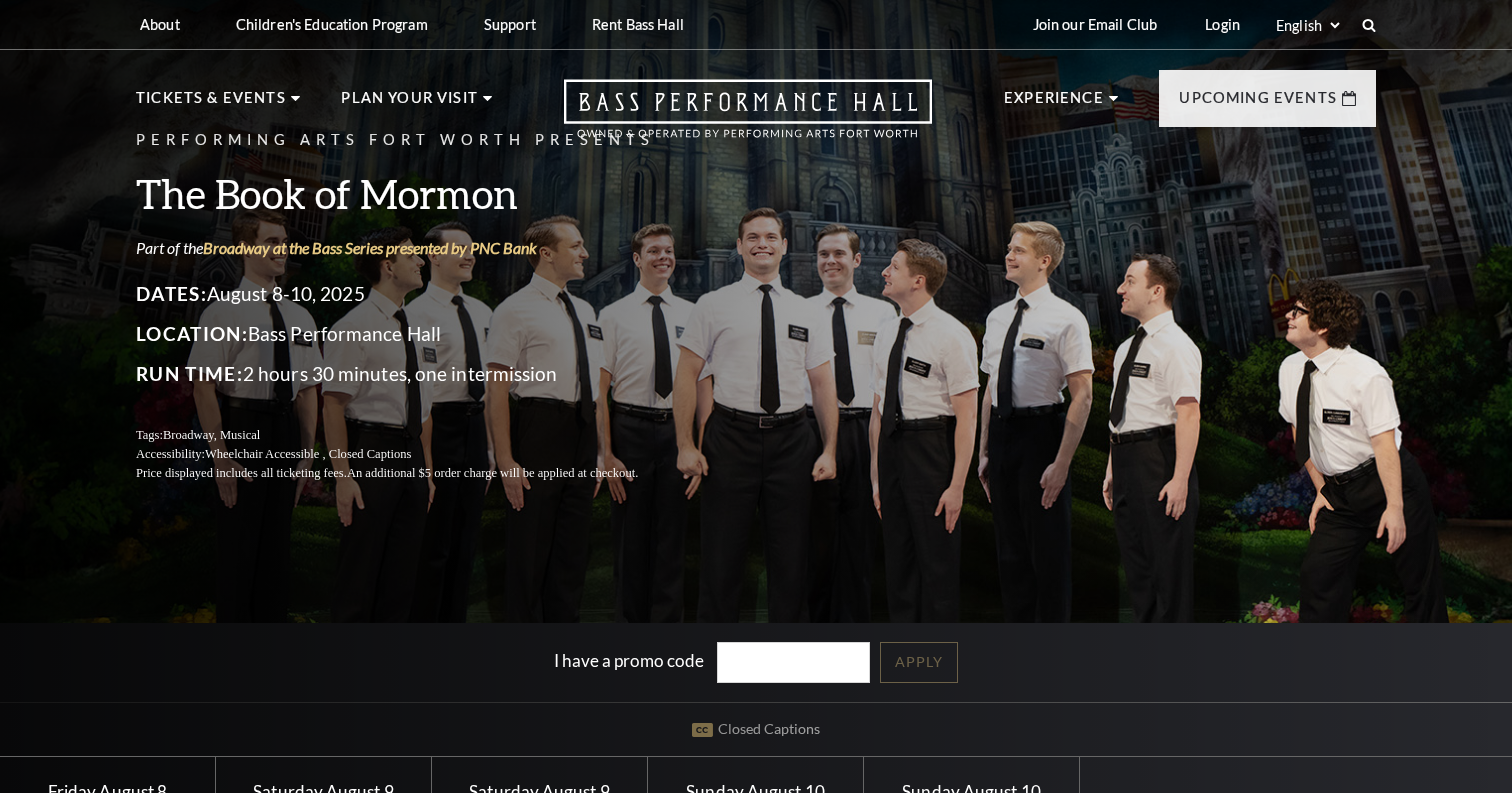 scroll, scrollTop: 0, scrollLeft: 0, axis: both 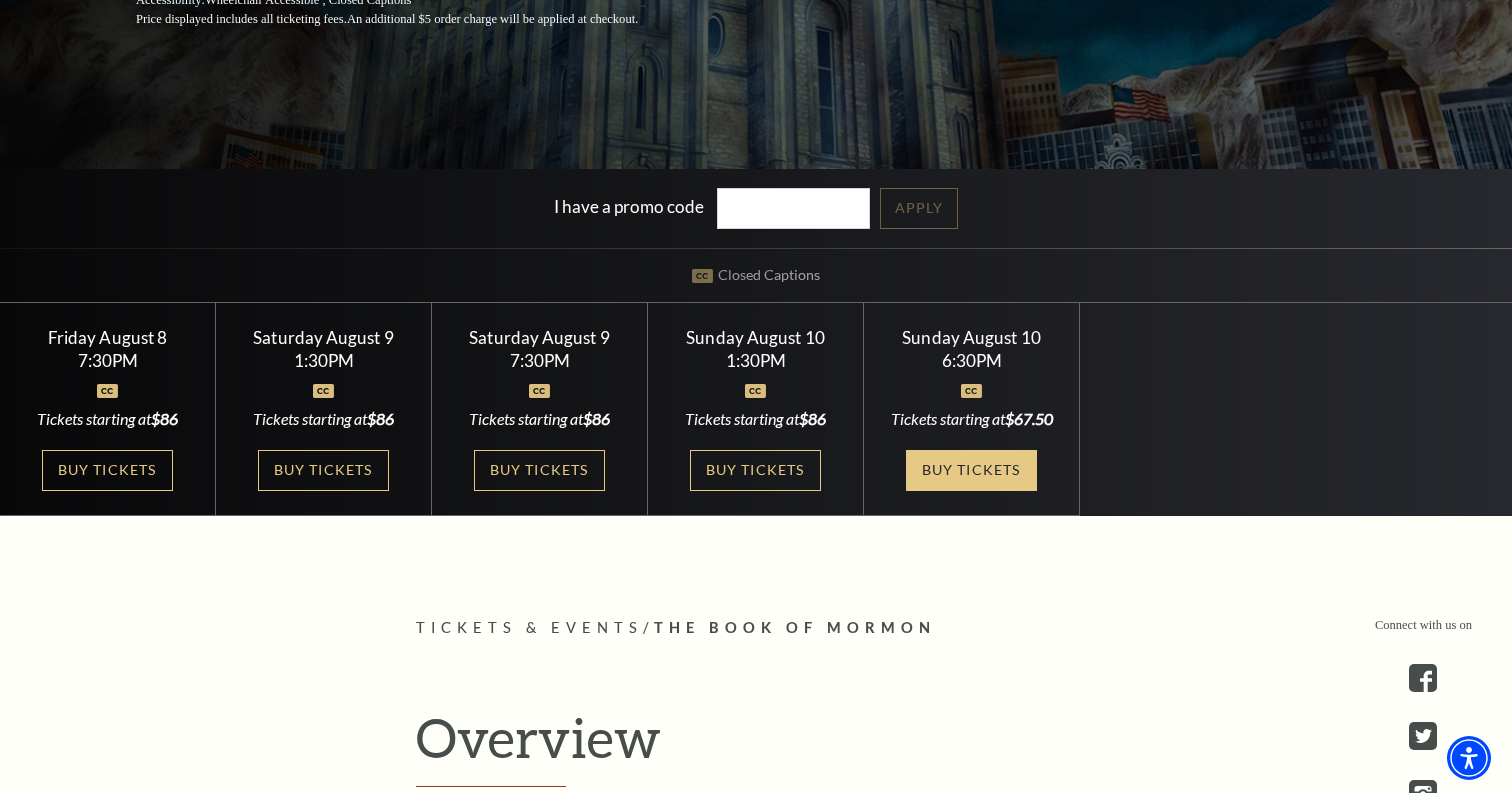 click on "Buy Tickets" at bounding box center (971, 470) 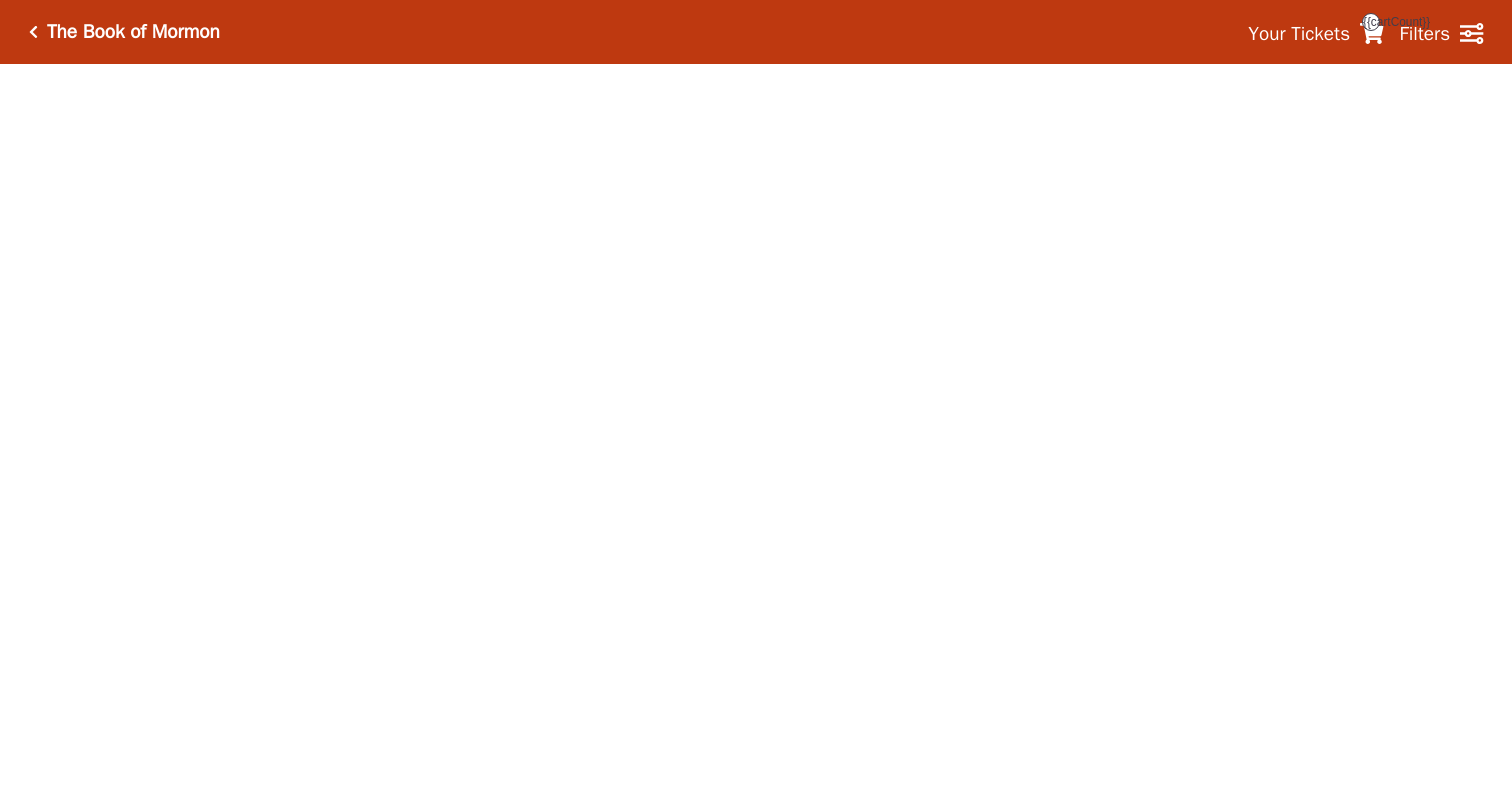 scroll, scrollTop: 0, scrollLeft: 0, axis: both 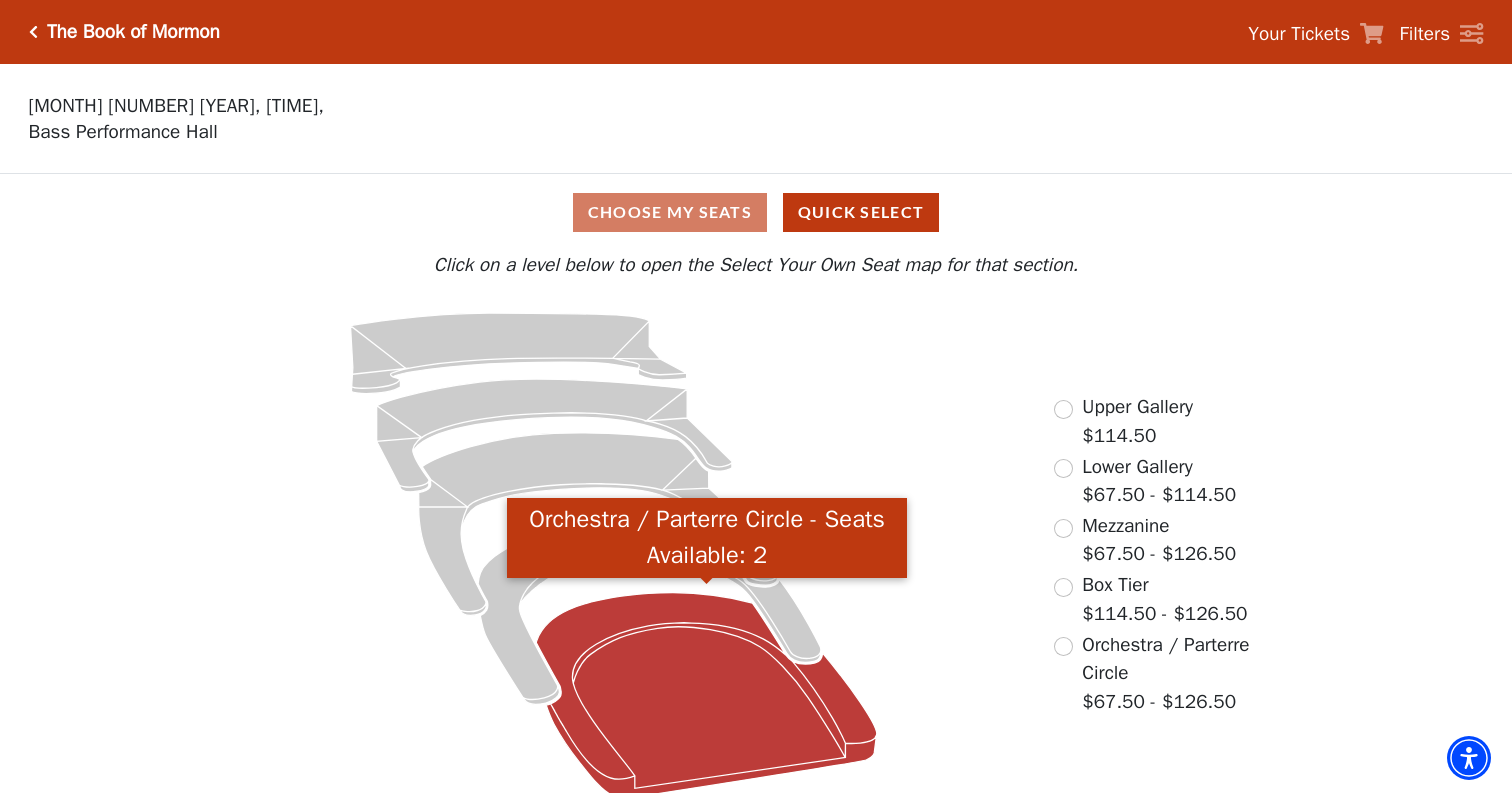 click 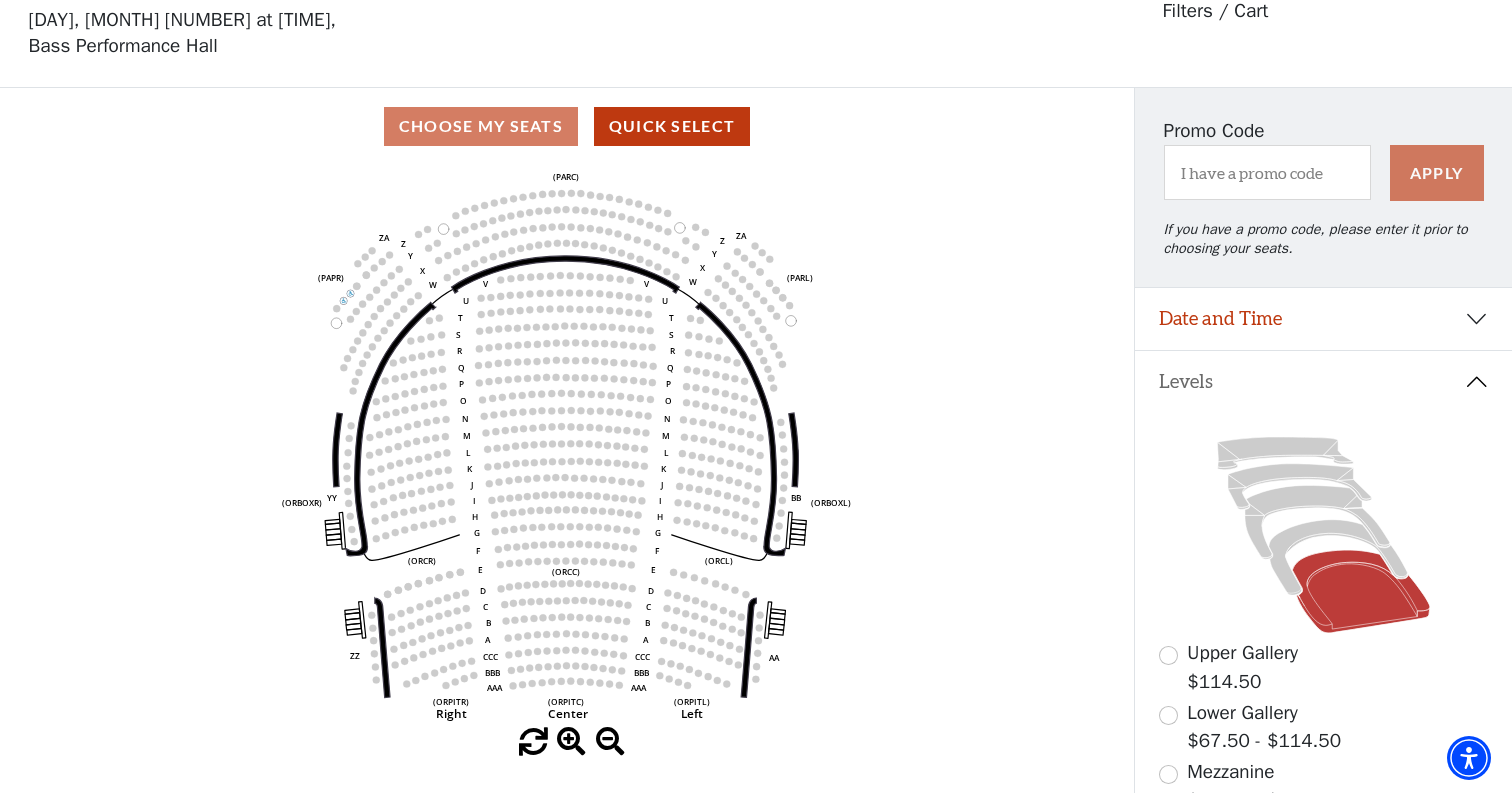 scroll, scrollTop: 92, scrollLeft: 0, axis: vertical 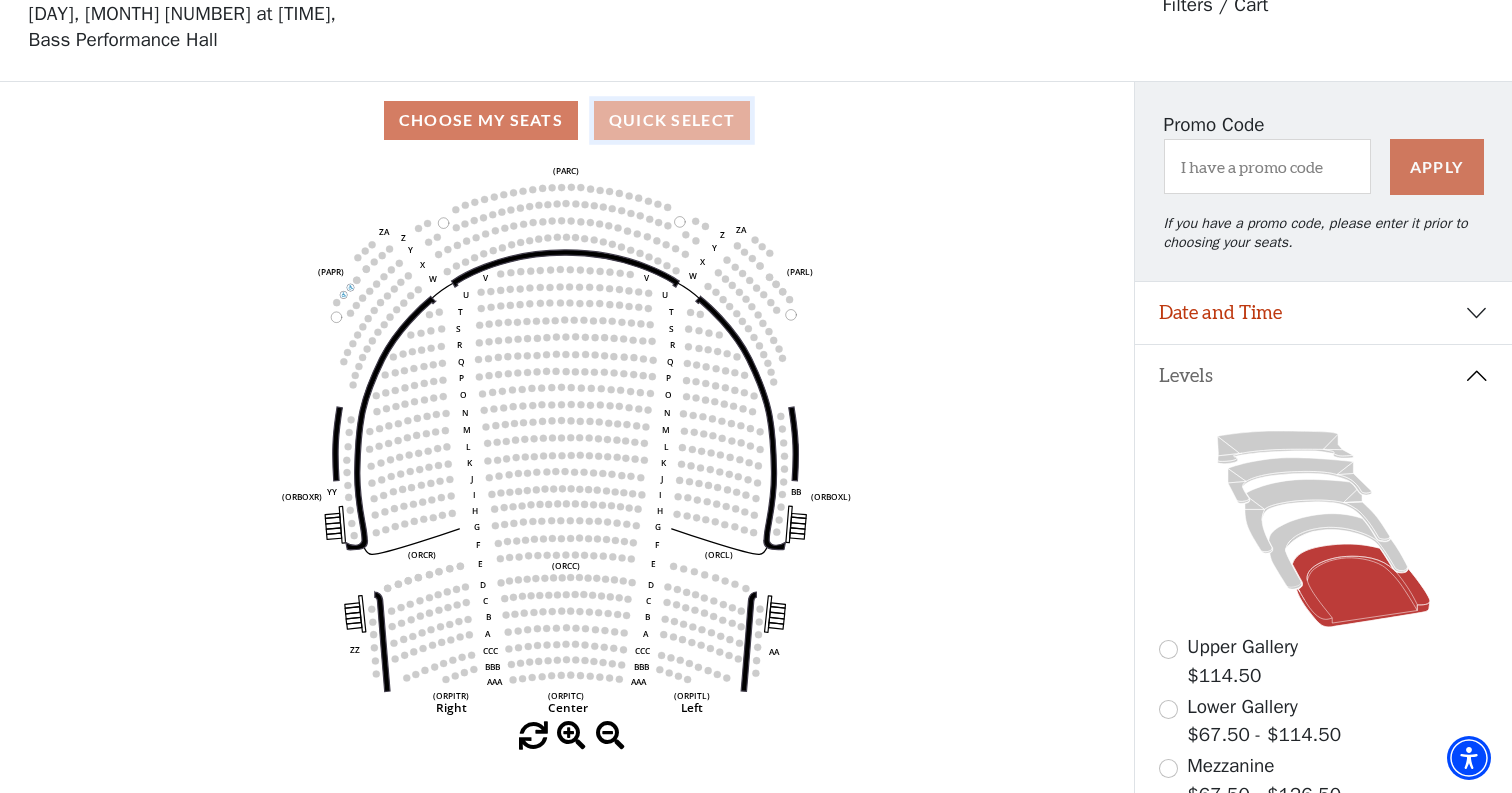 click on "Quick Select" at bounding box center (672, 120) 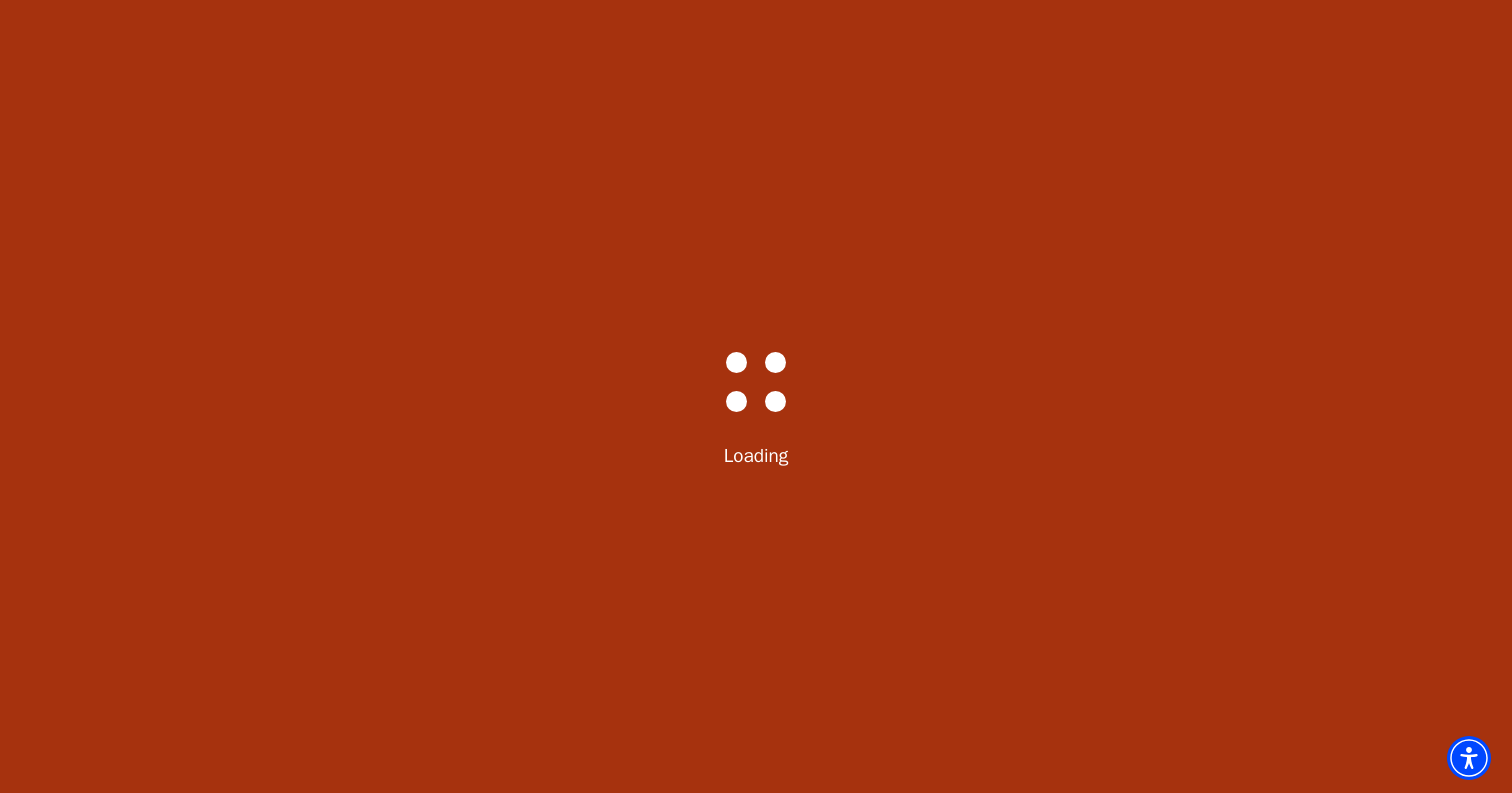 scroll, scrollTop: 0, scrollLeft: 0, axis: both 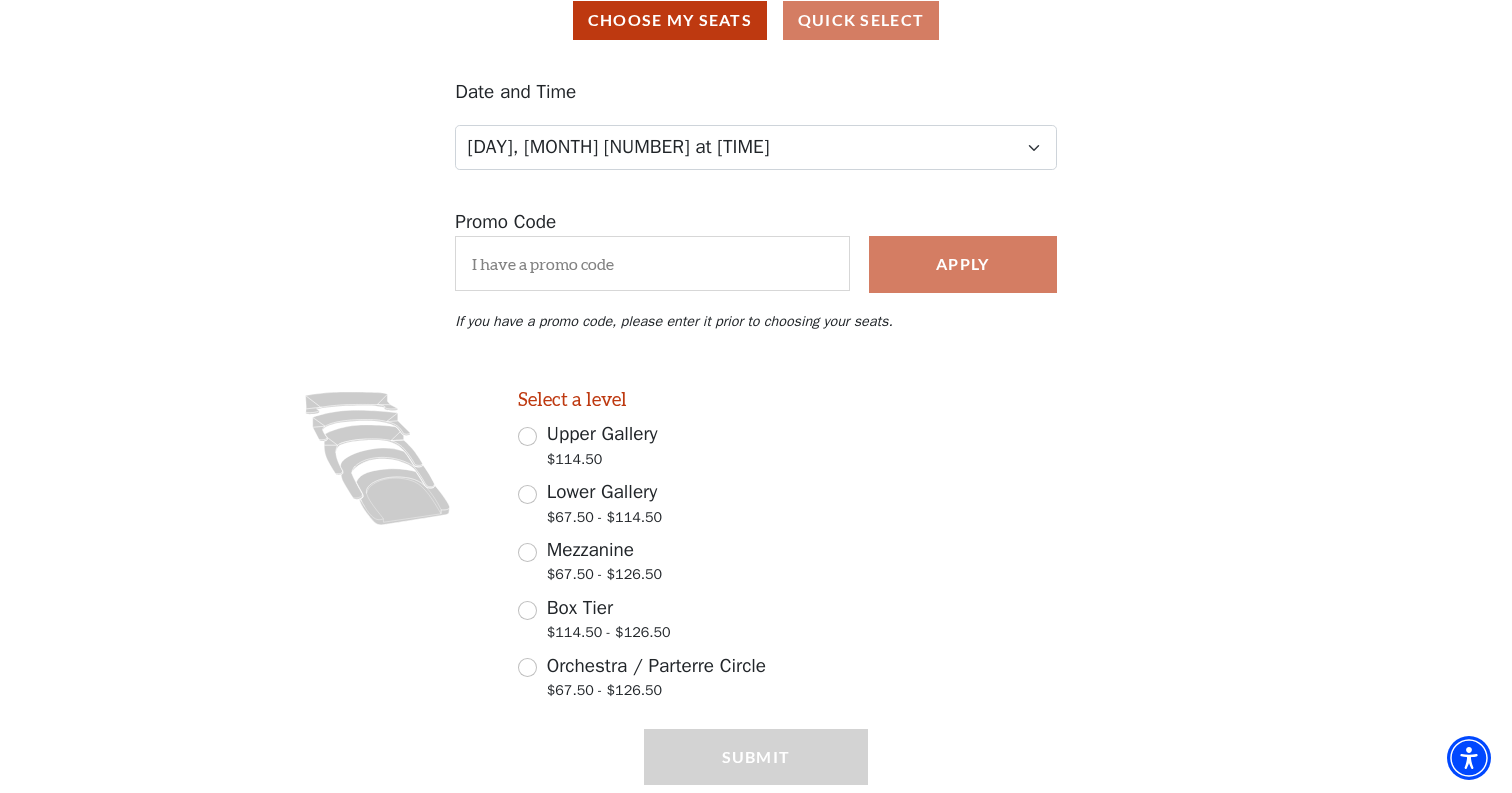 click on "Box Tier" at bounding box center (580, 608) 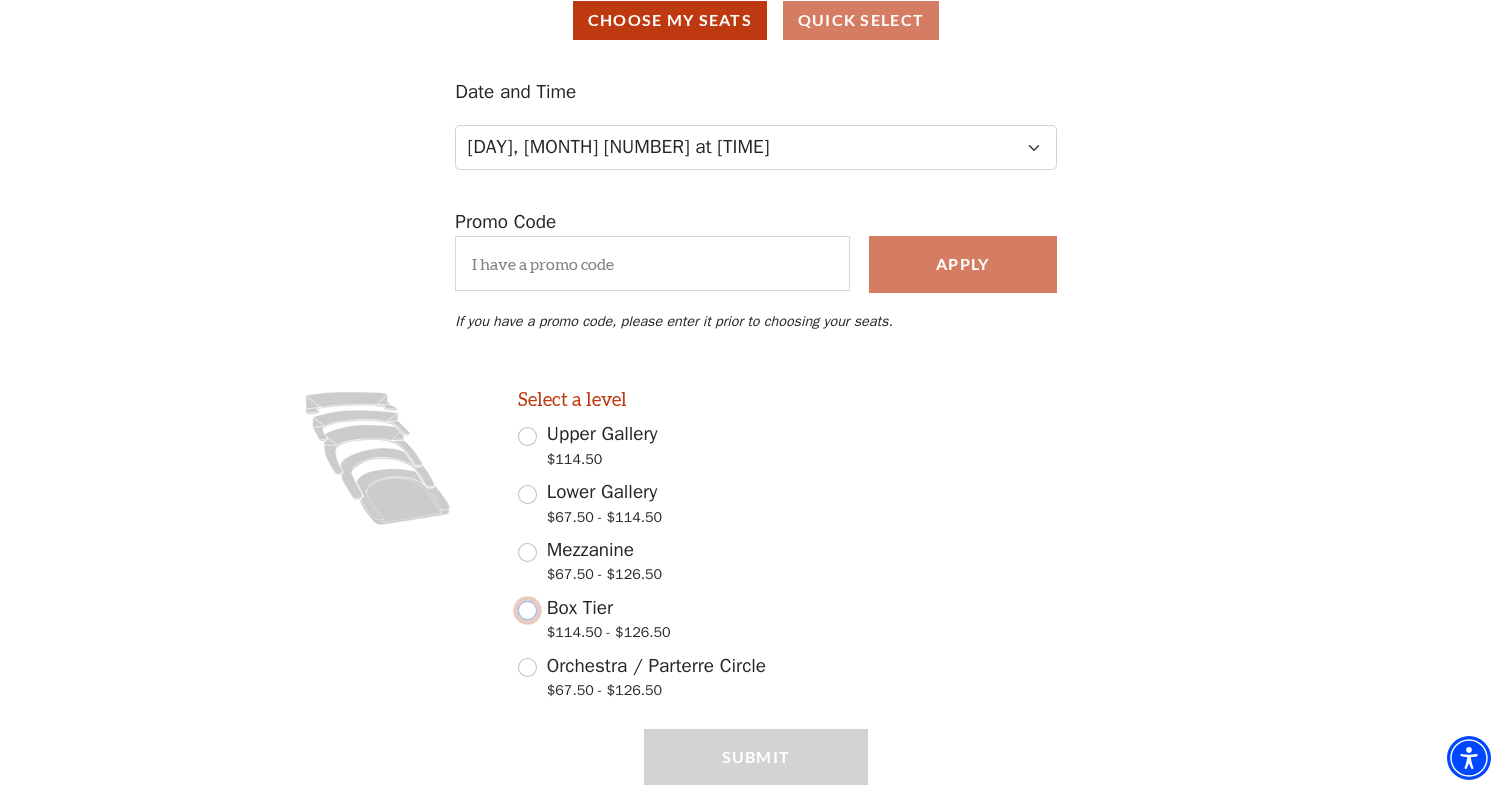 click on "Box Tier     $114.50 - $126.50" at bounding box center [527, 610] 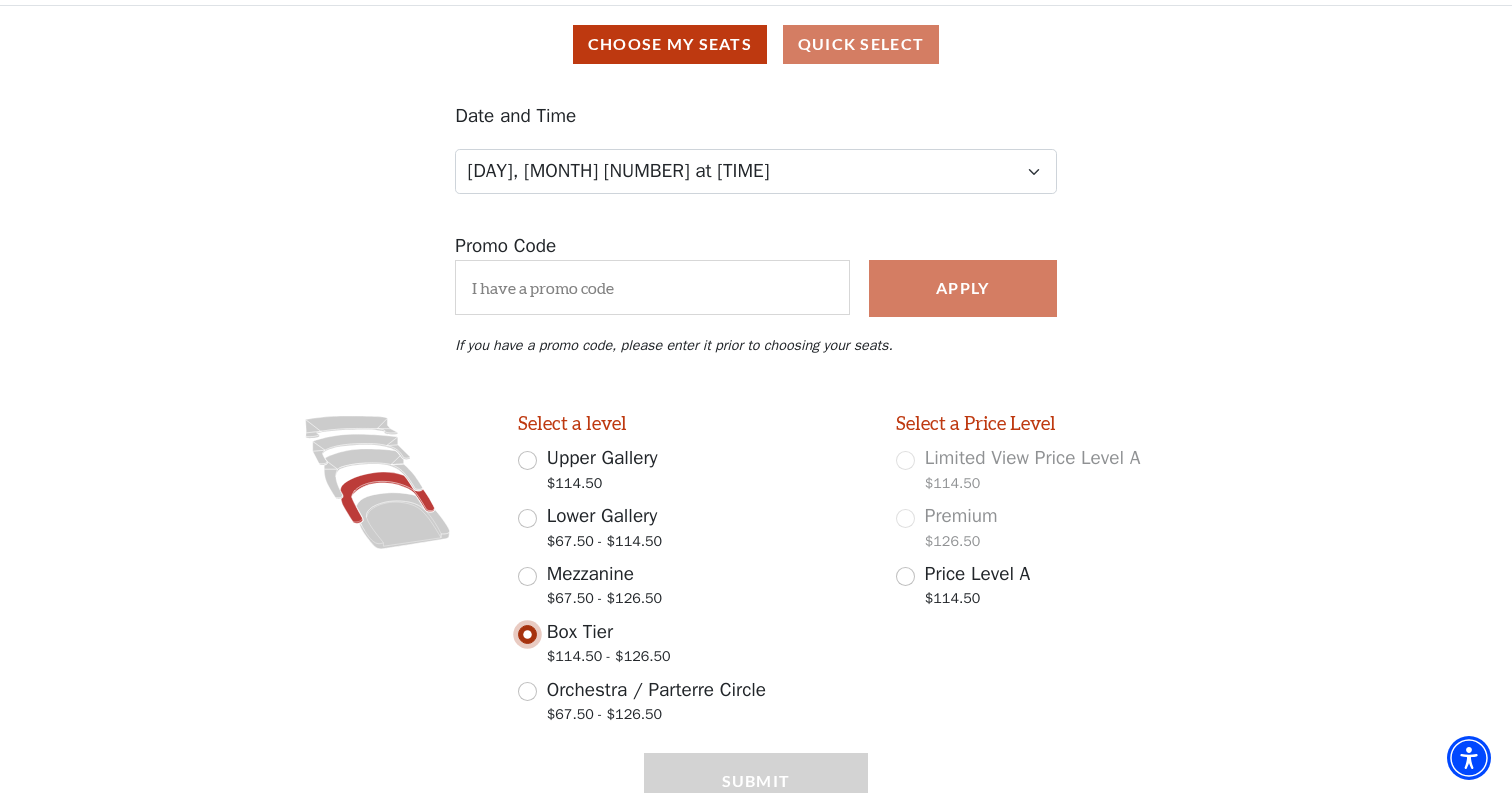 scroll, scrollTop: 0, scrollLeft: 0, axis: both 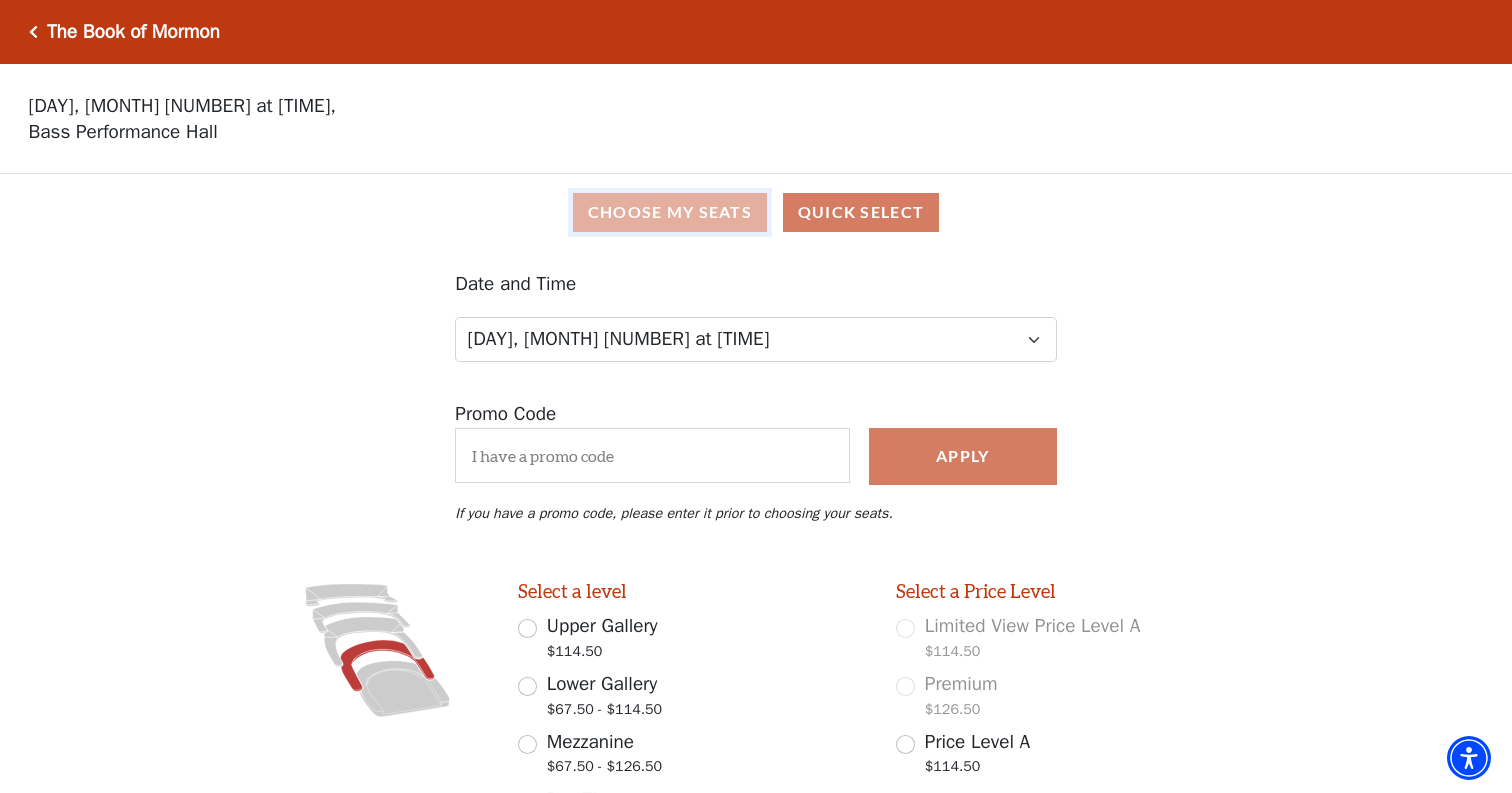 click on "Choose My Seats" at bounding box center [670, 212] 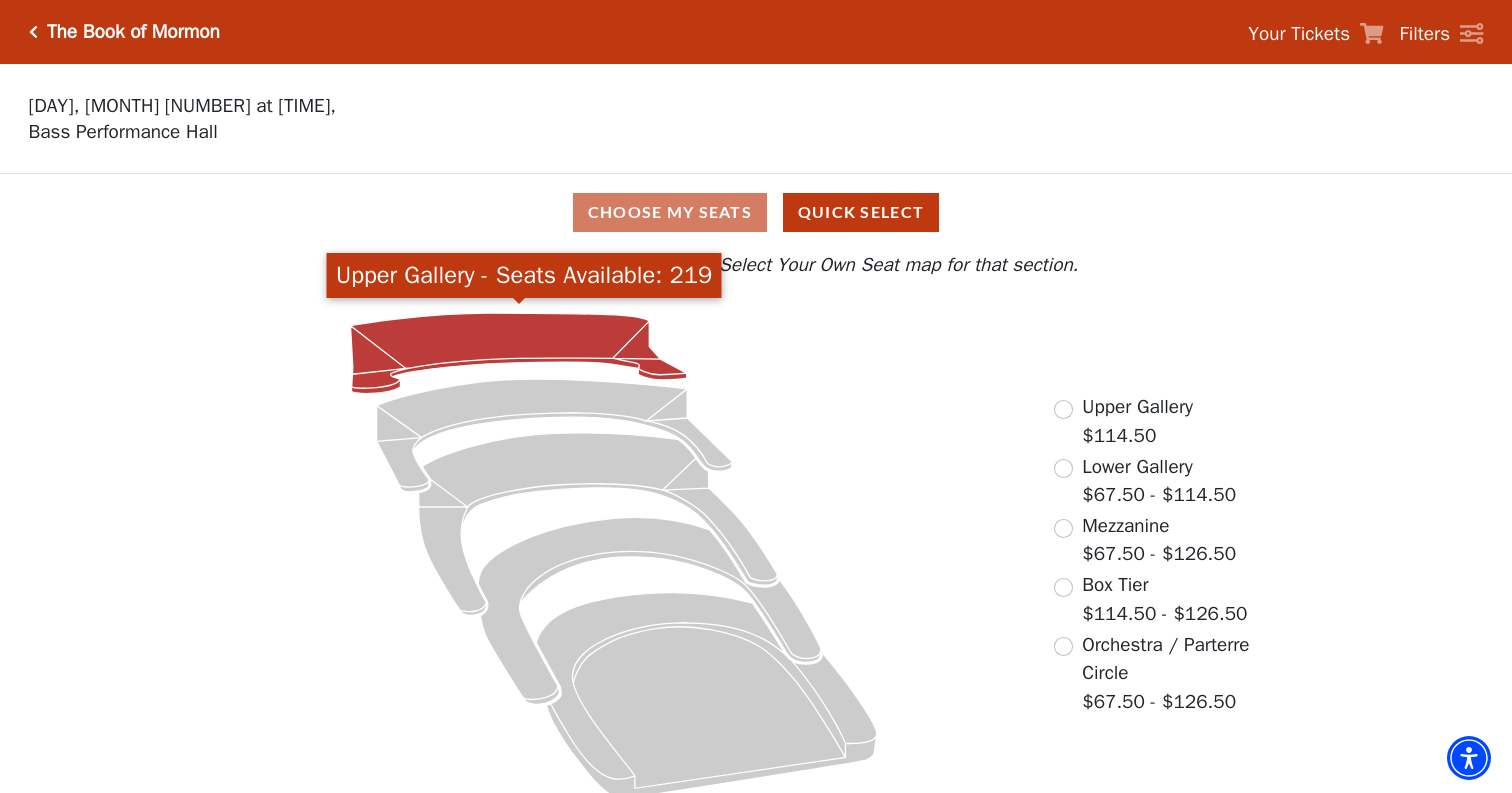 click 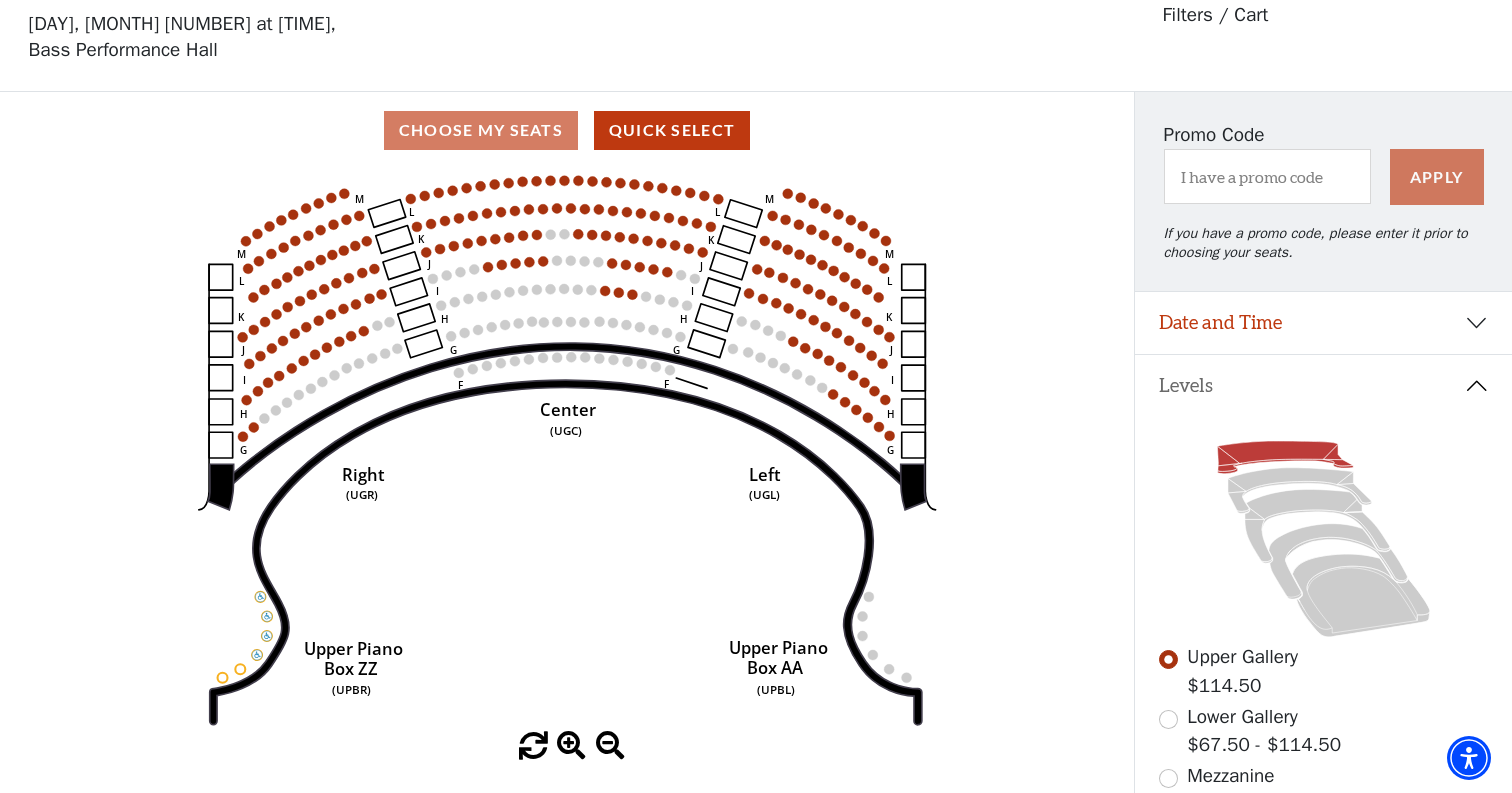 scroll, scrollTop: 92, scrollLeft: 0, axis: vertical 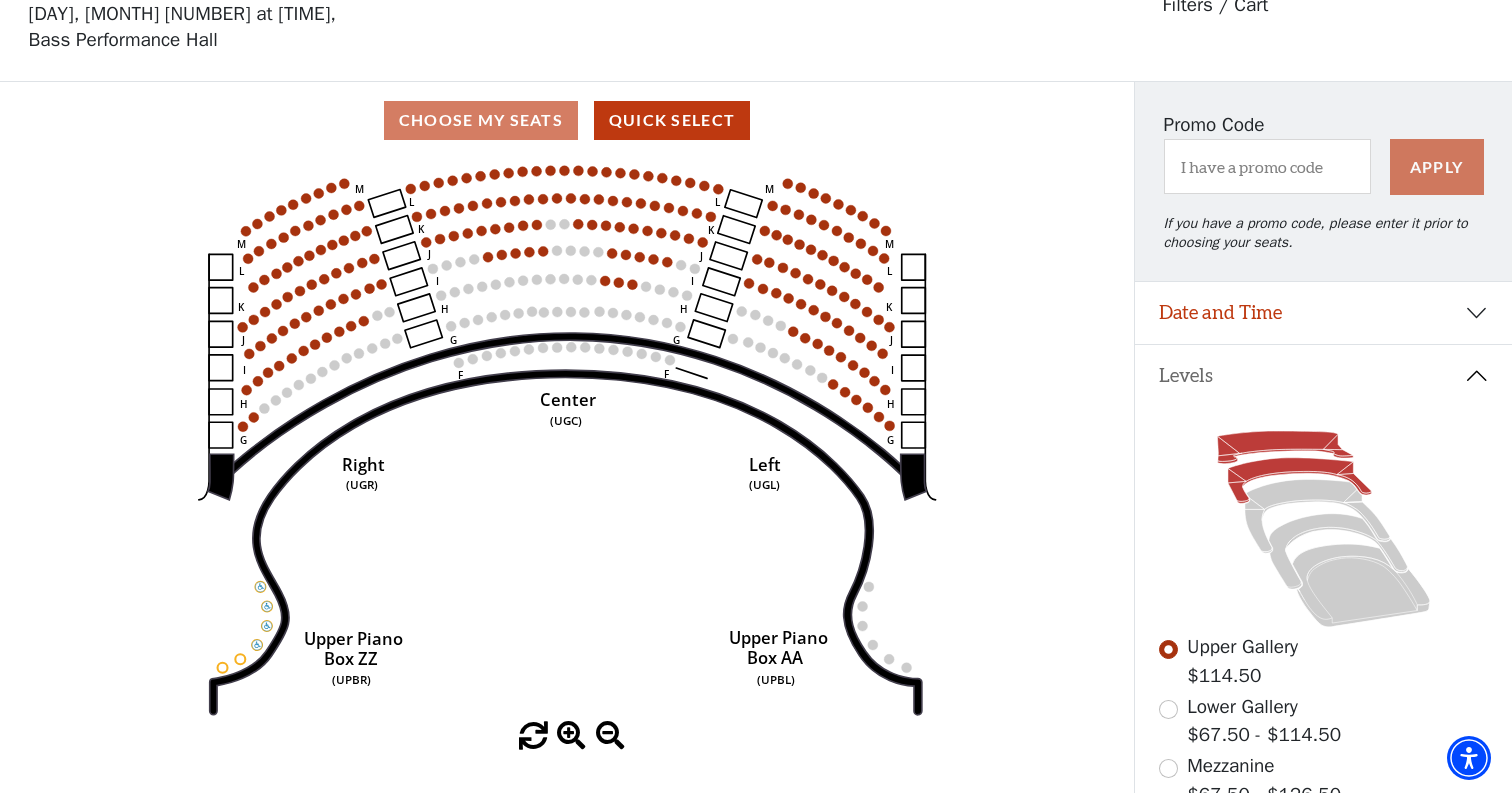 click 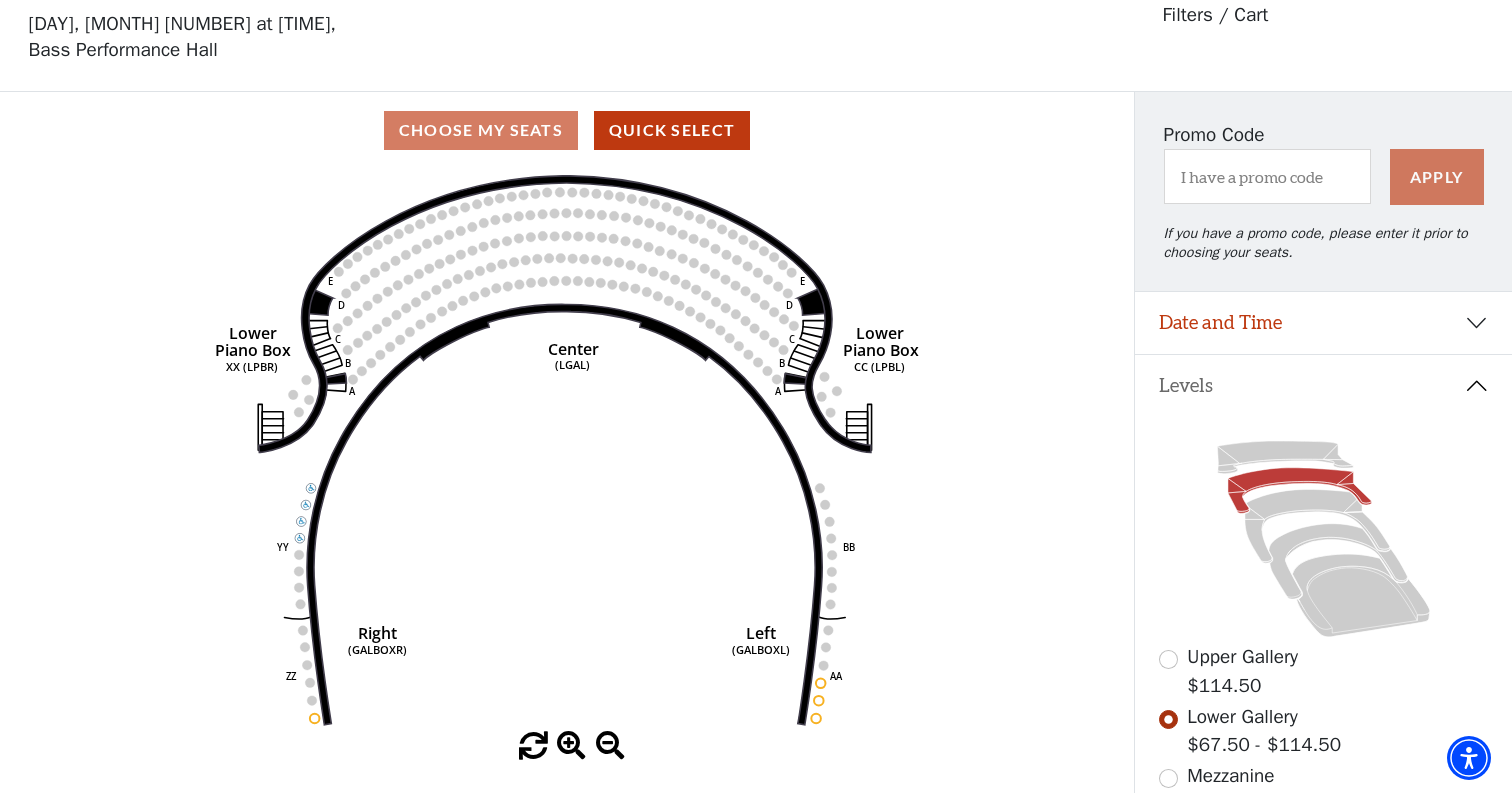 scroll, scrollTop: 92, scrollLeft: 0, axis: vertical 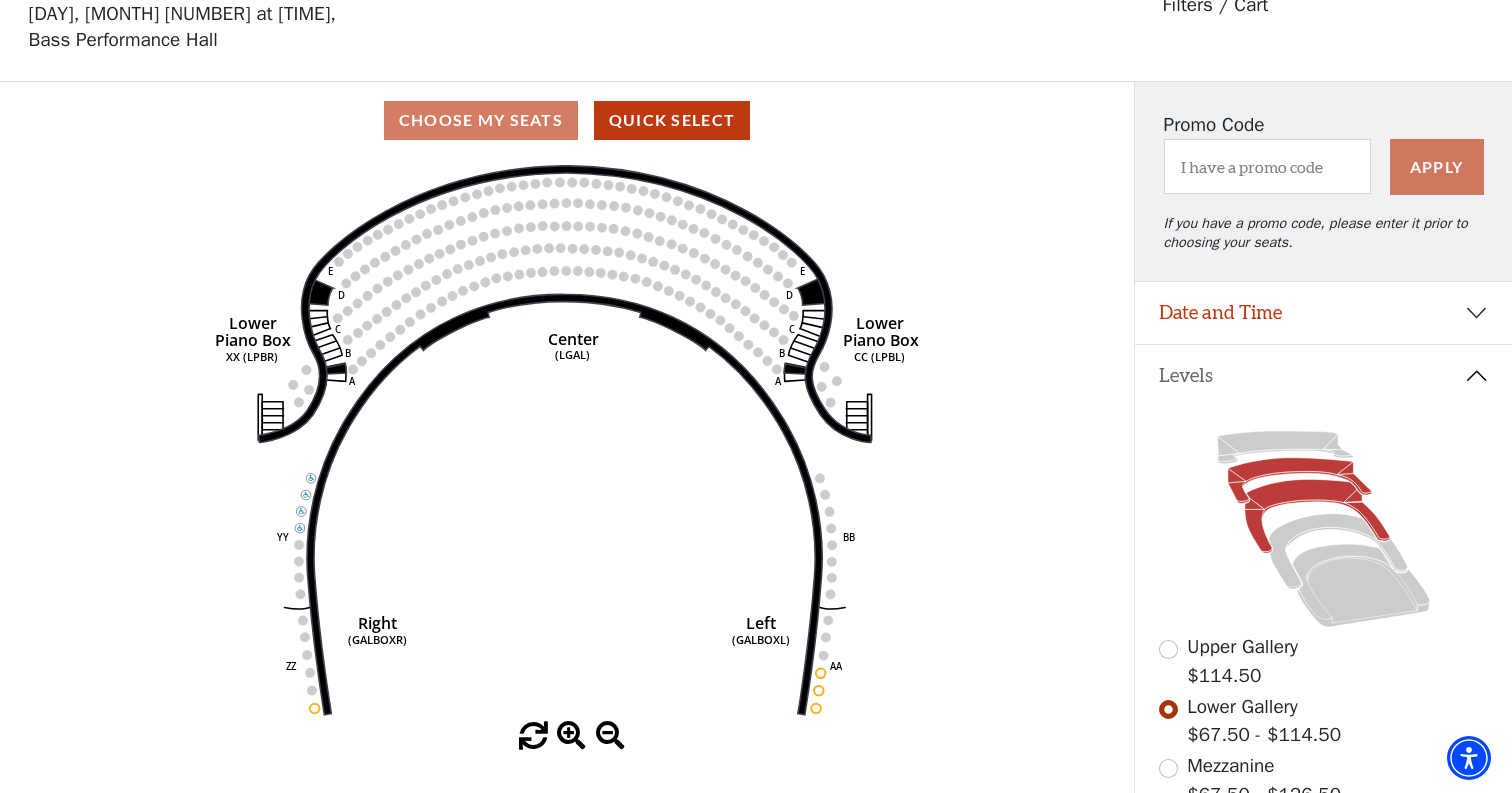 click 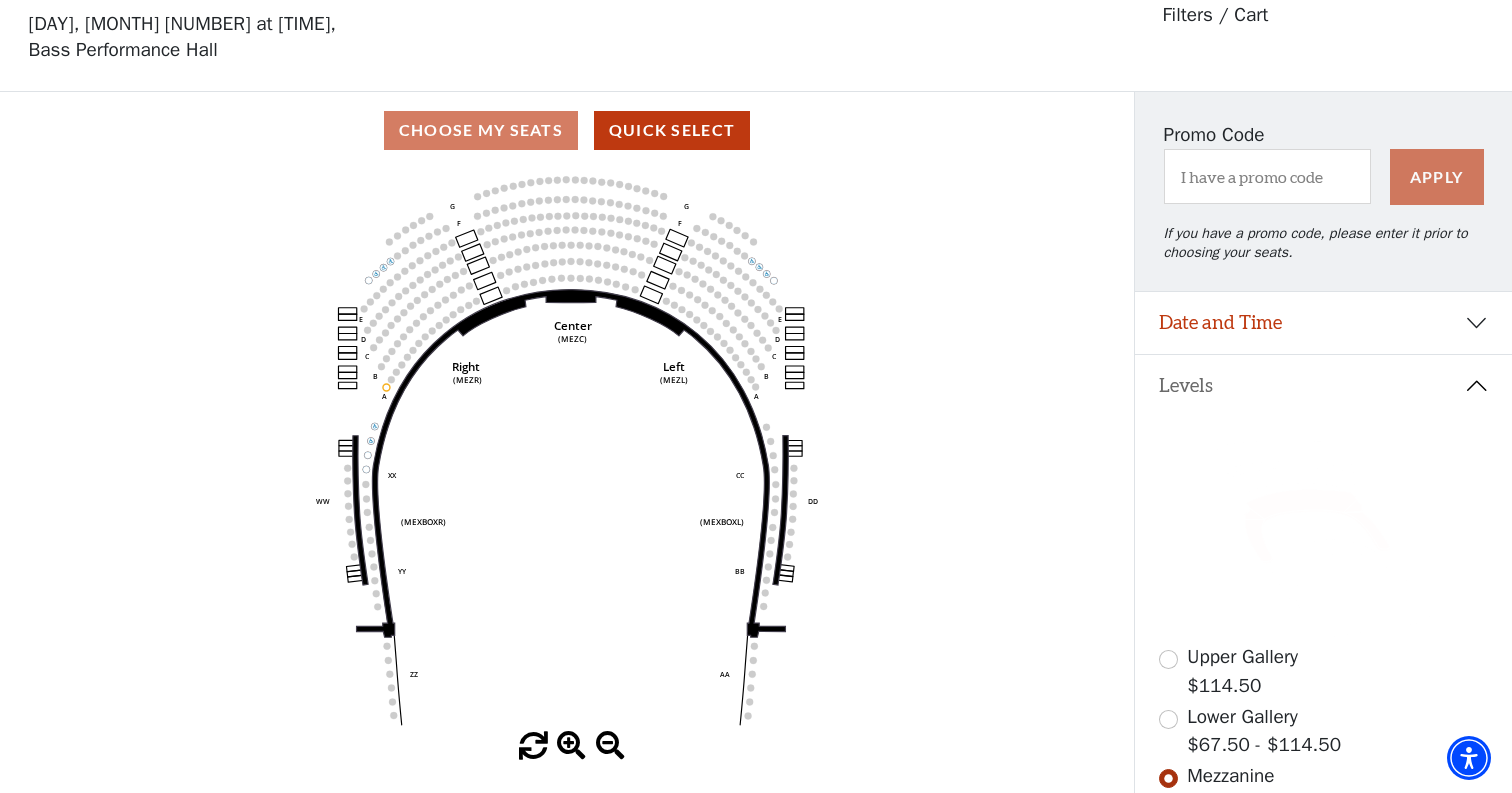 scroll, scrollTop: 92, scrollLeft: 0, axis: vertical 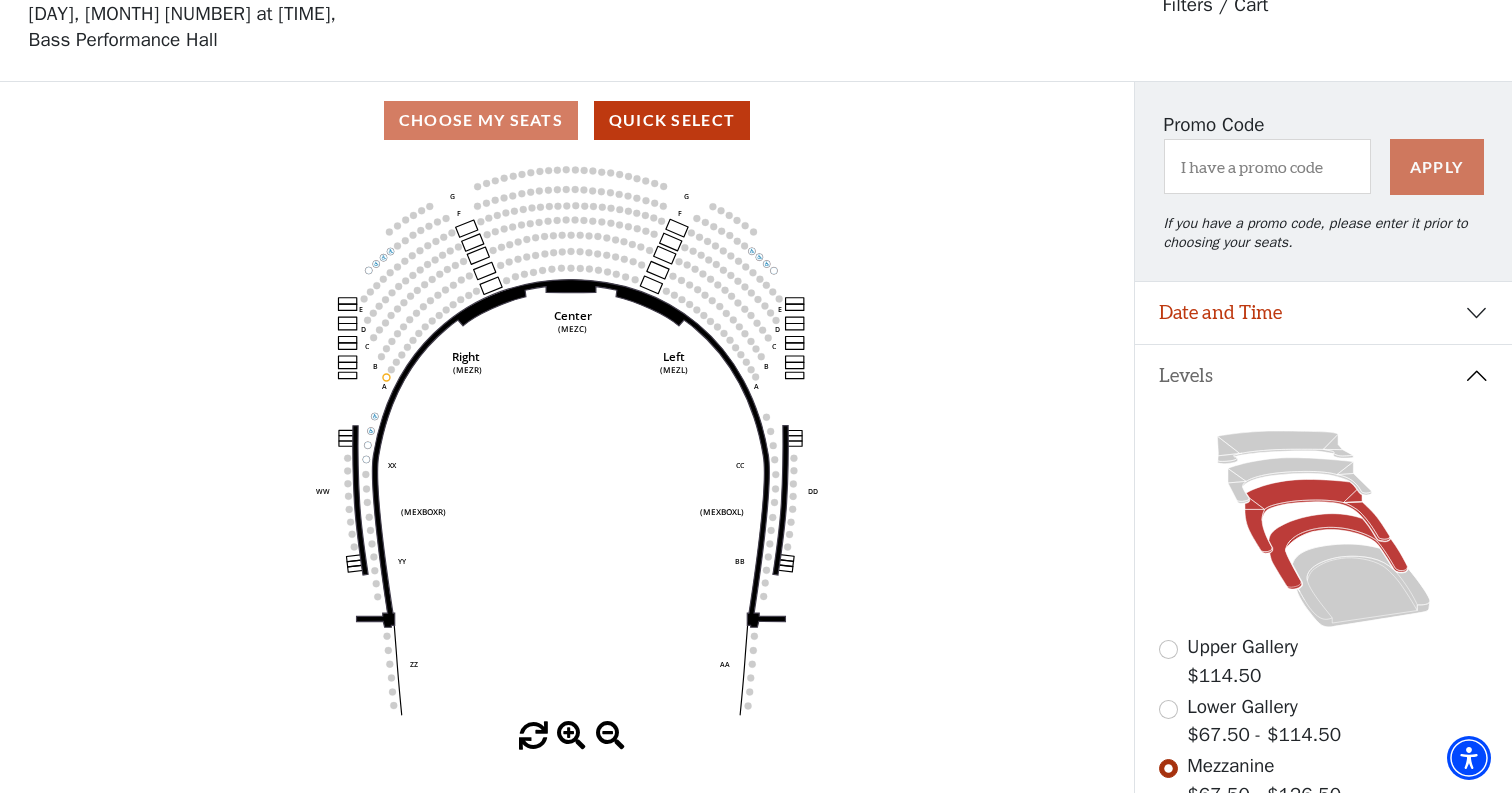 click 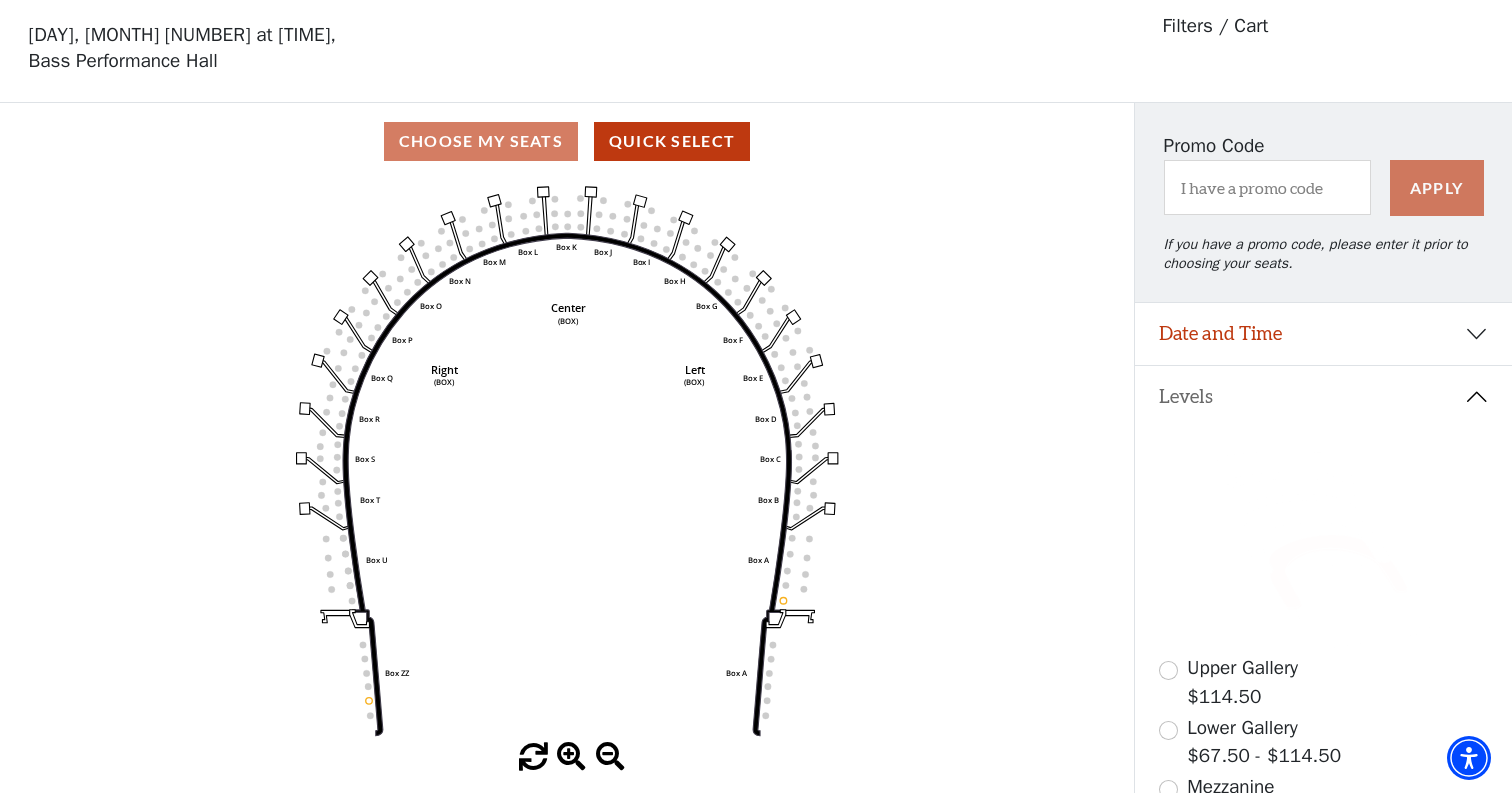 scroll, scrollTop: 92, scrollLeft: 0, axis: vertical 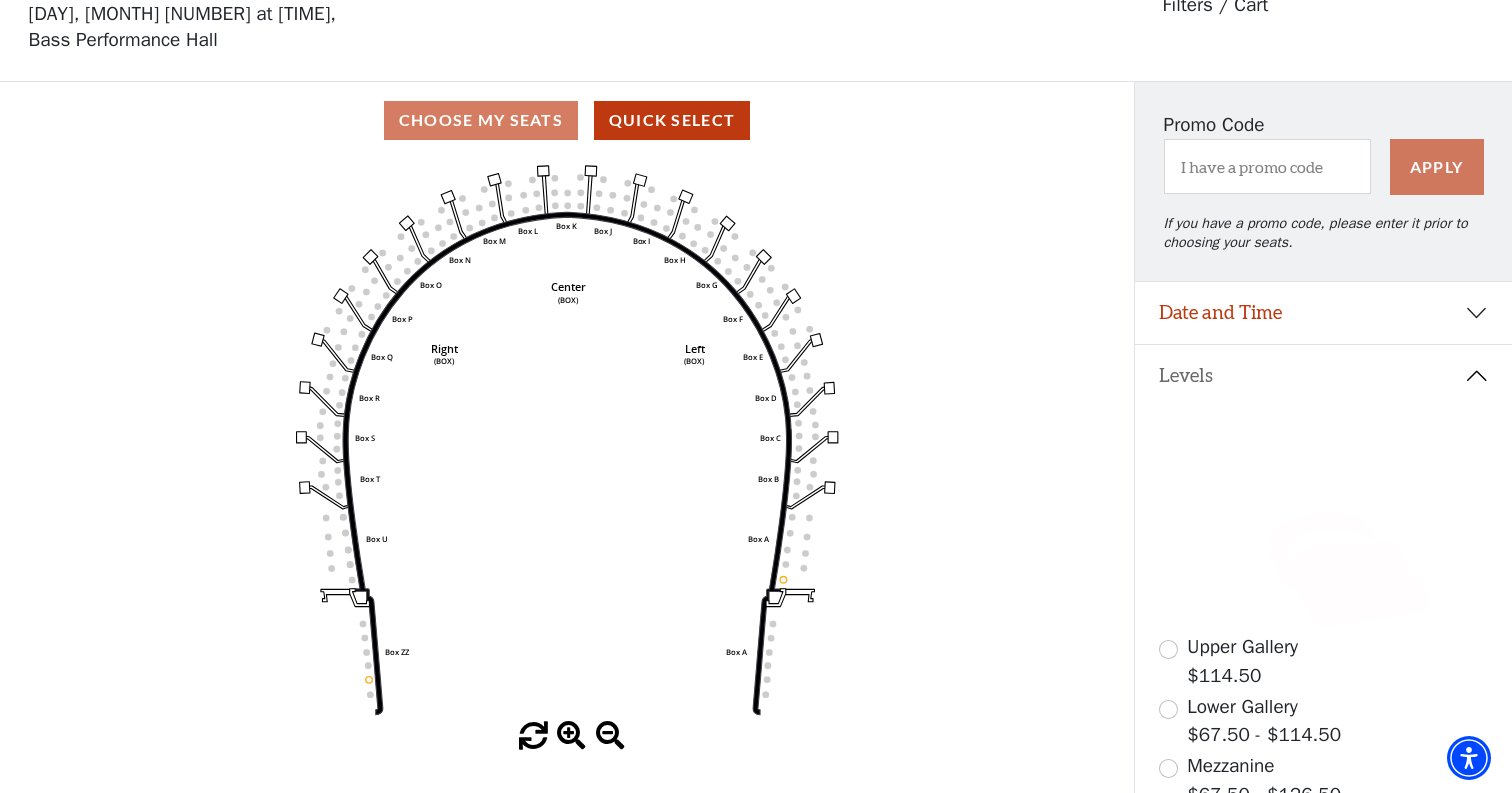 click 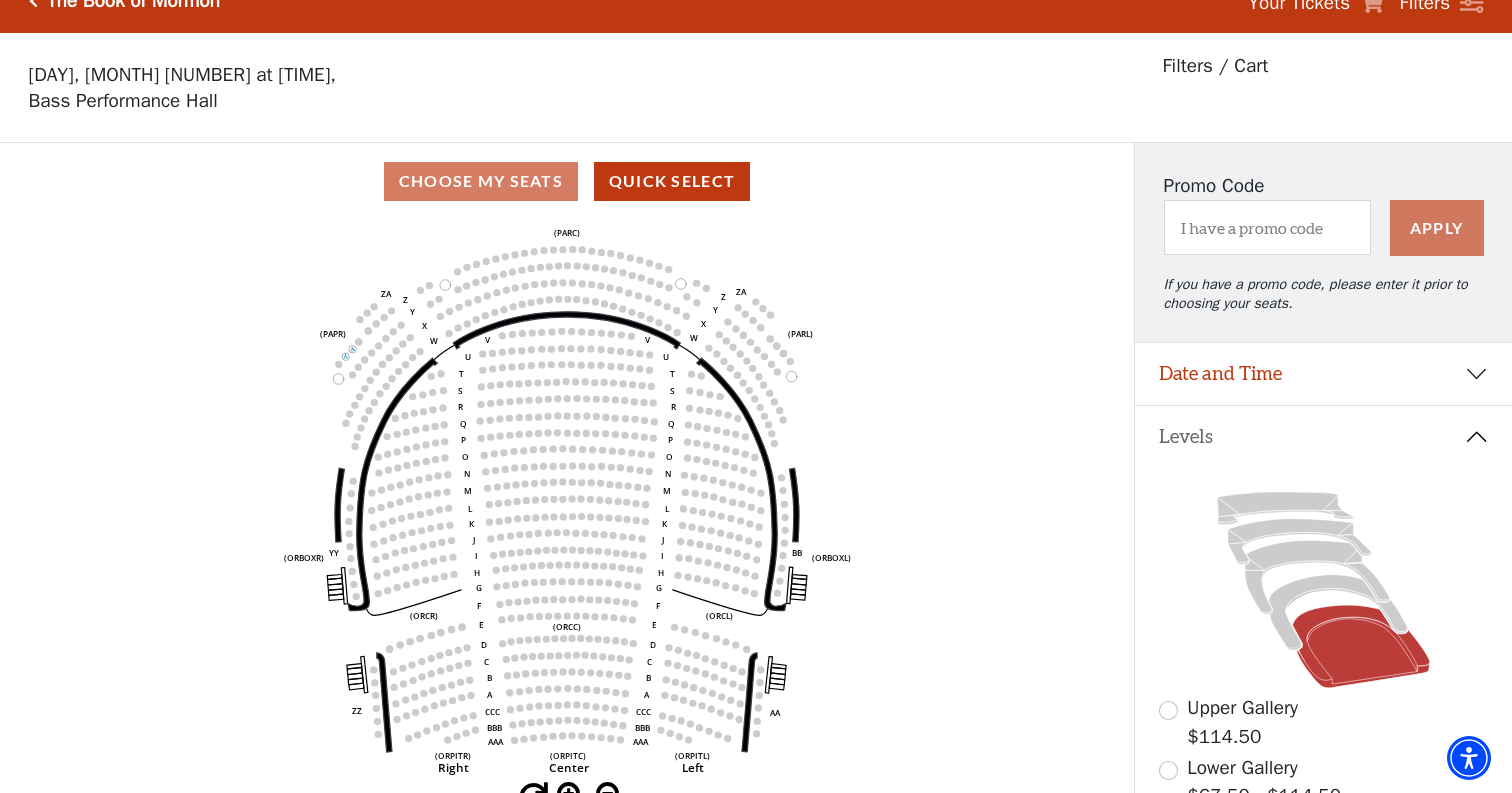 scroll, scrollTop: 92, scrollLeft: 0, axis: vertical 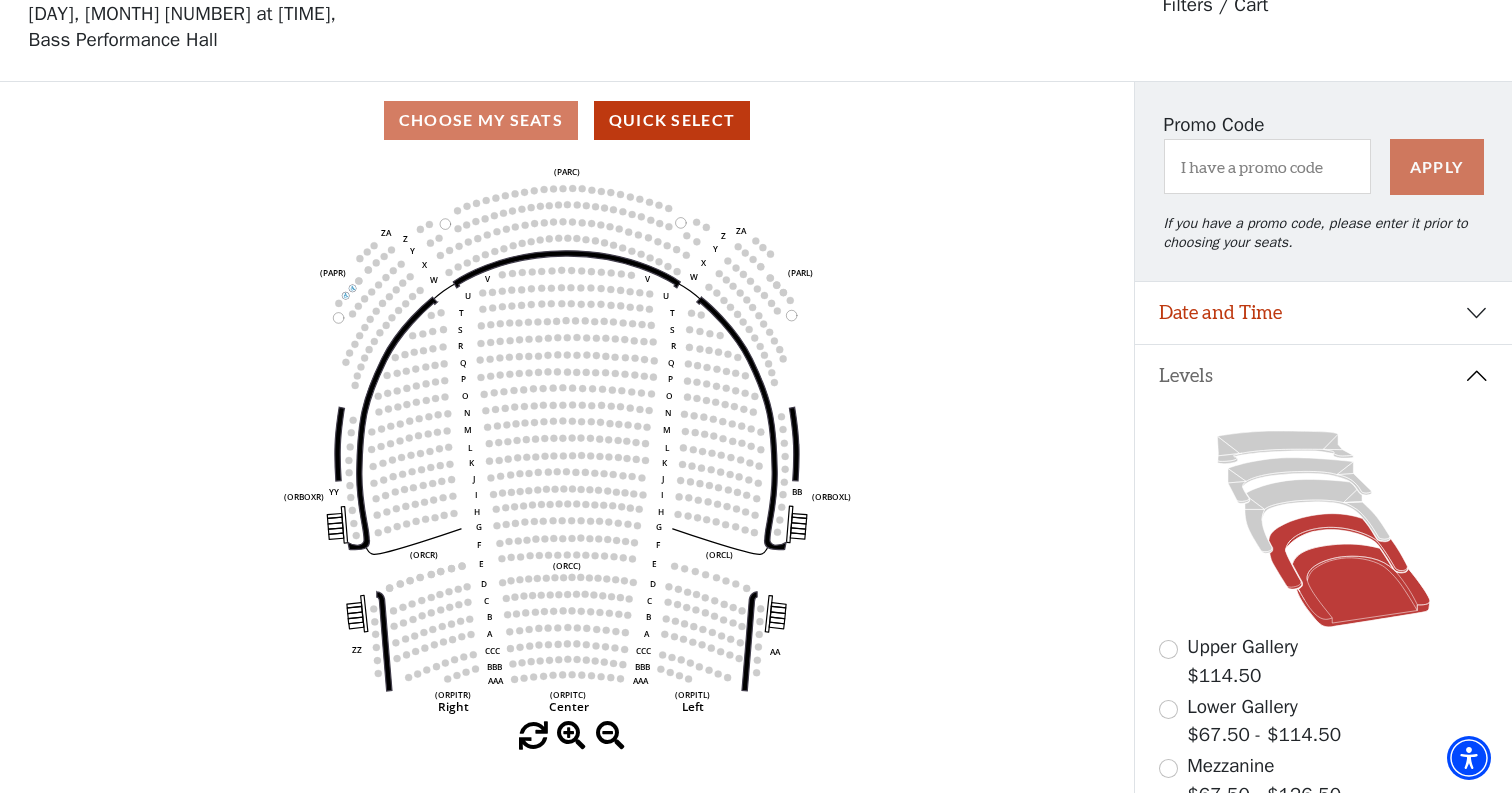 click 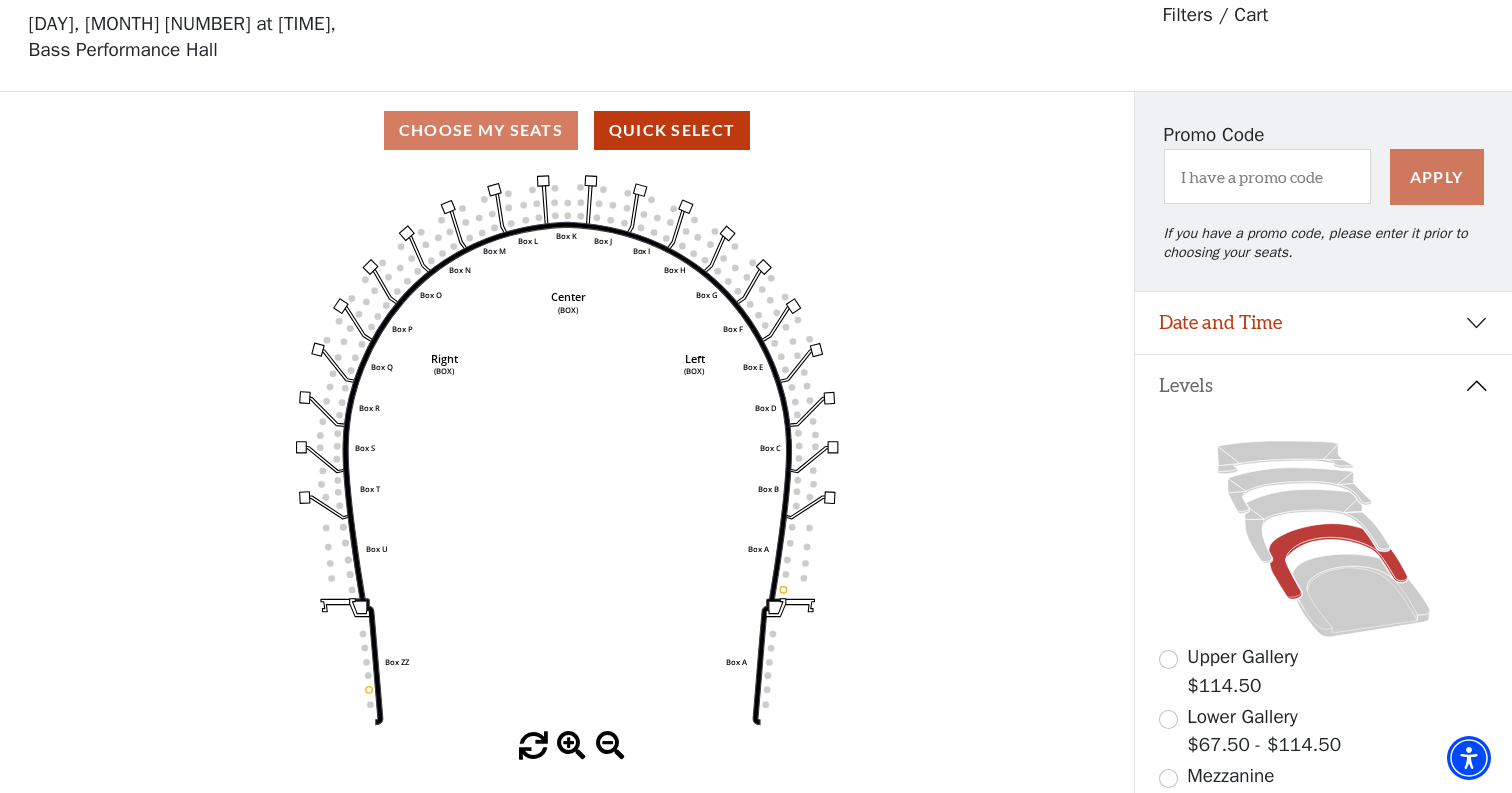 scroll, scrollTop: 92, scrollLeft: 0, axis: vertical 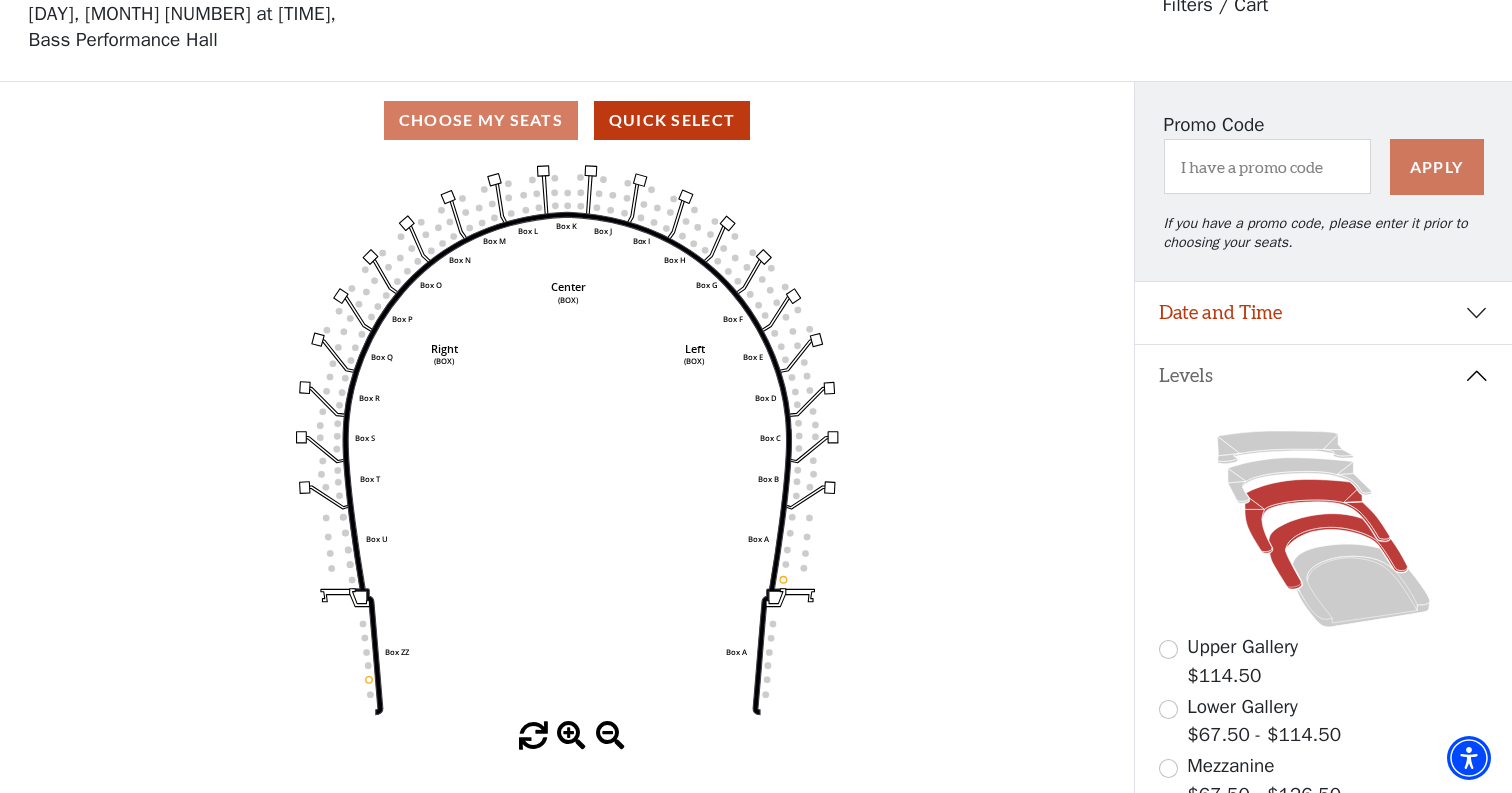 click 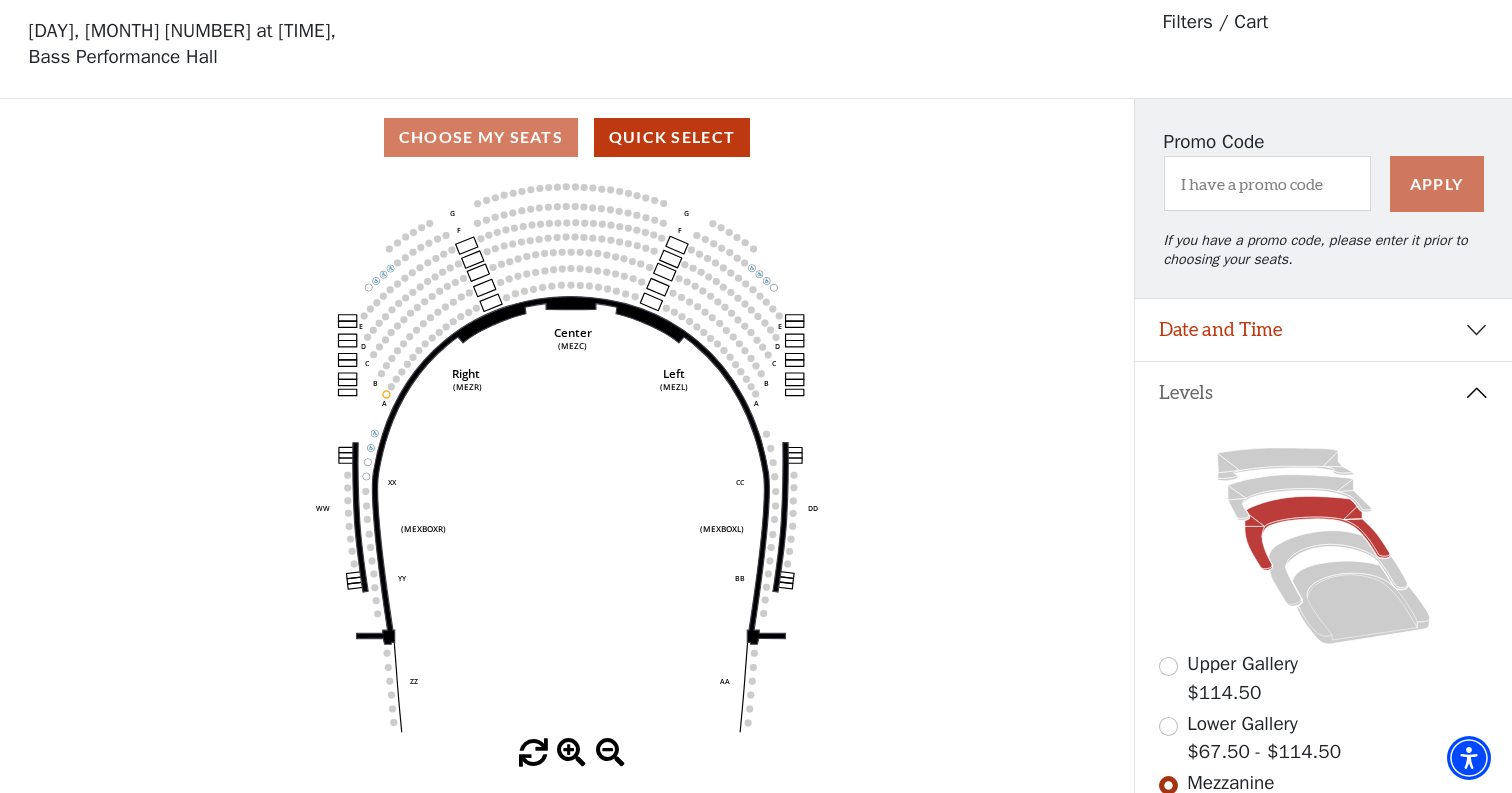 scroll, scrollTop: 92, scrollLeft: 0, axis: vertical 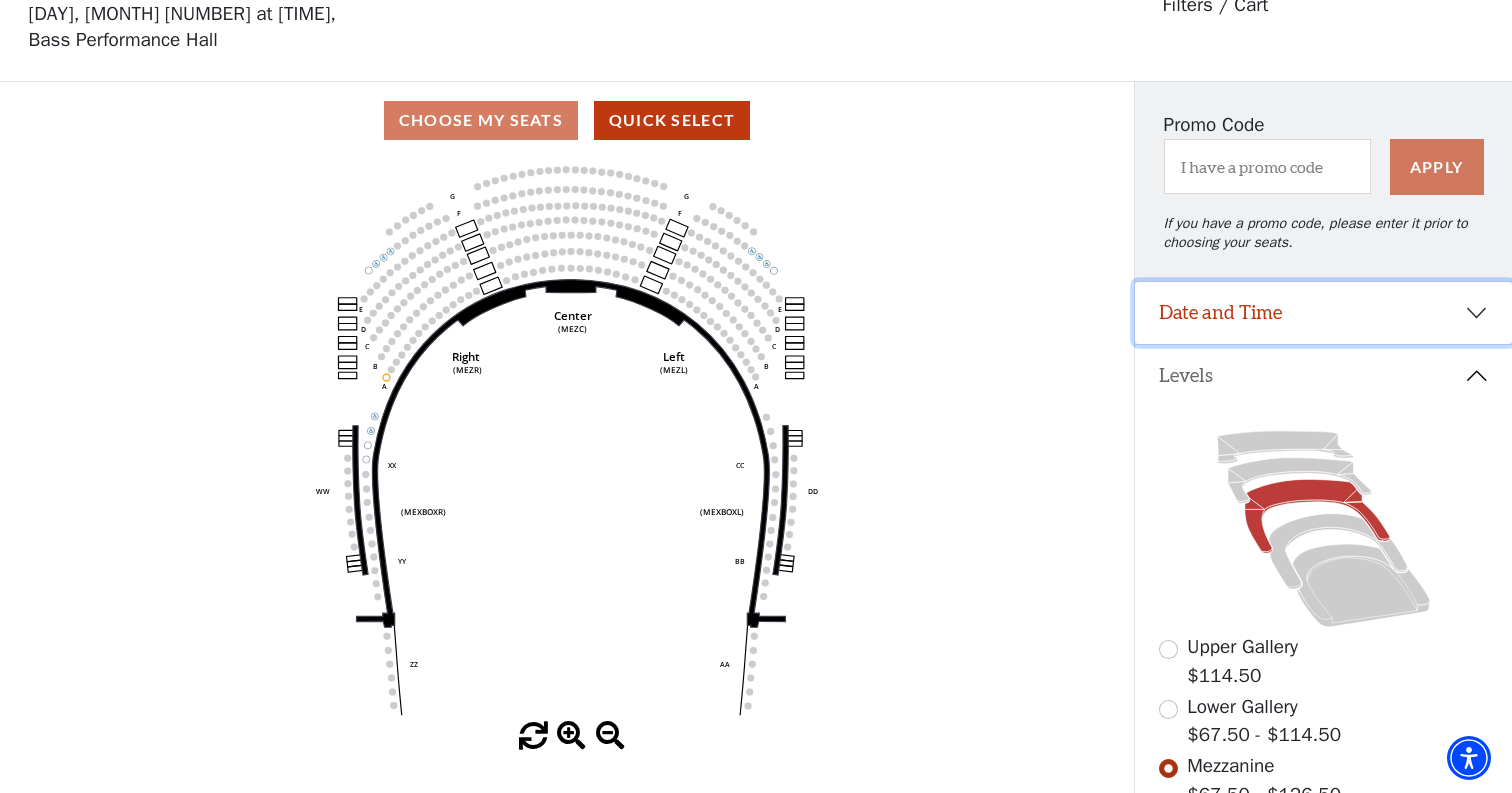 click on "Date and Time" at bounding box center (1323, 313) 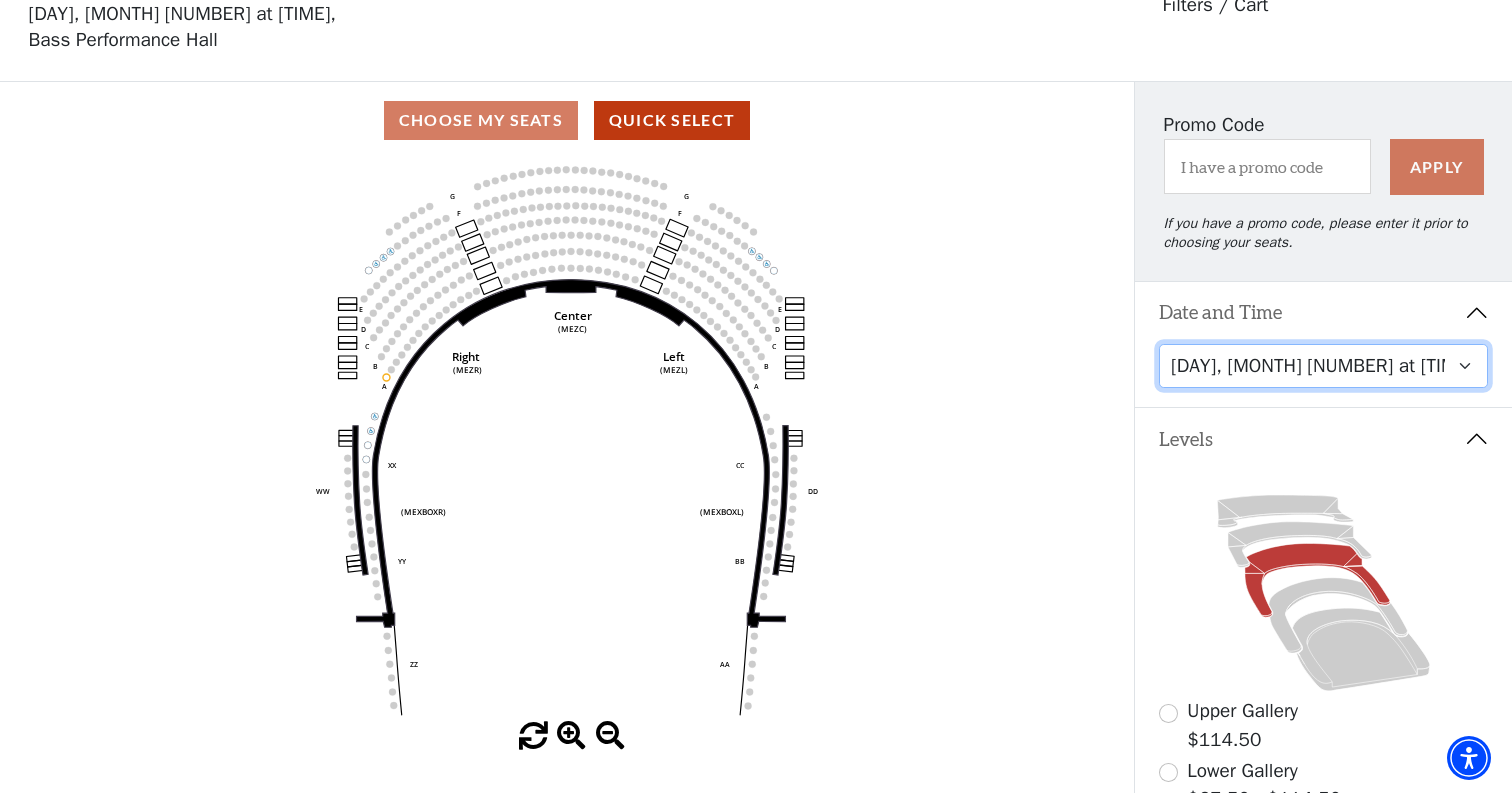 click on "[DAY], [MONTH] [NUMBER] at [TIME] [DAY], [MONTH] [NUMBER] at [TIME] [DAY], [MONTH] [NUMBER] at [TIME] [DAY], [MONTH] [NUMBER] at [TIME] [DAY], [MONTH] [NUMBER] at [TIME]" at bounding box center (1324, 366) 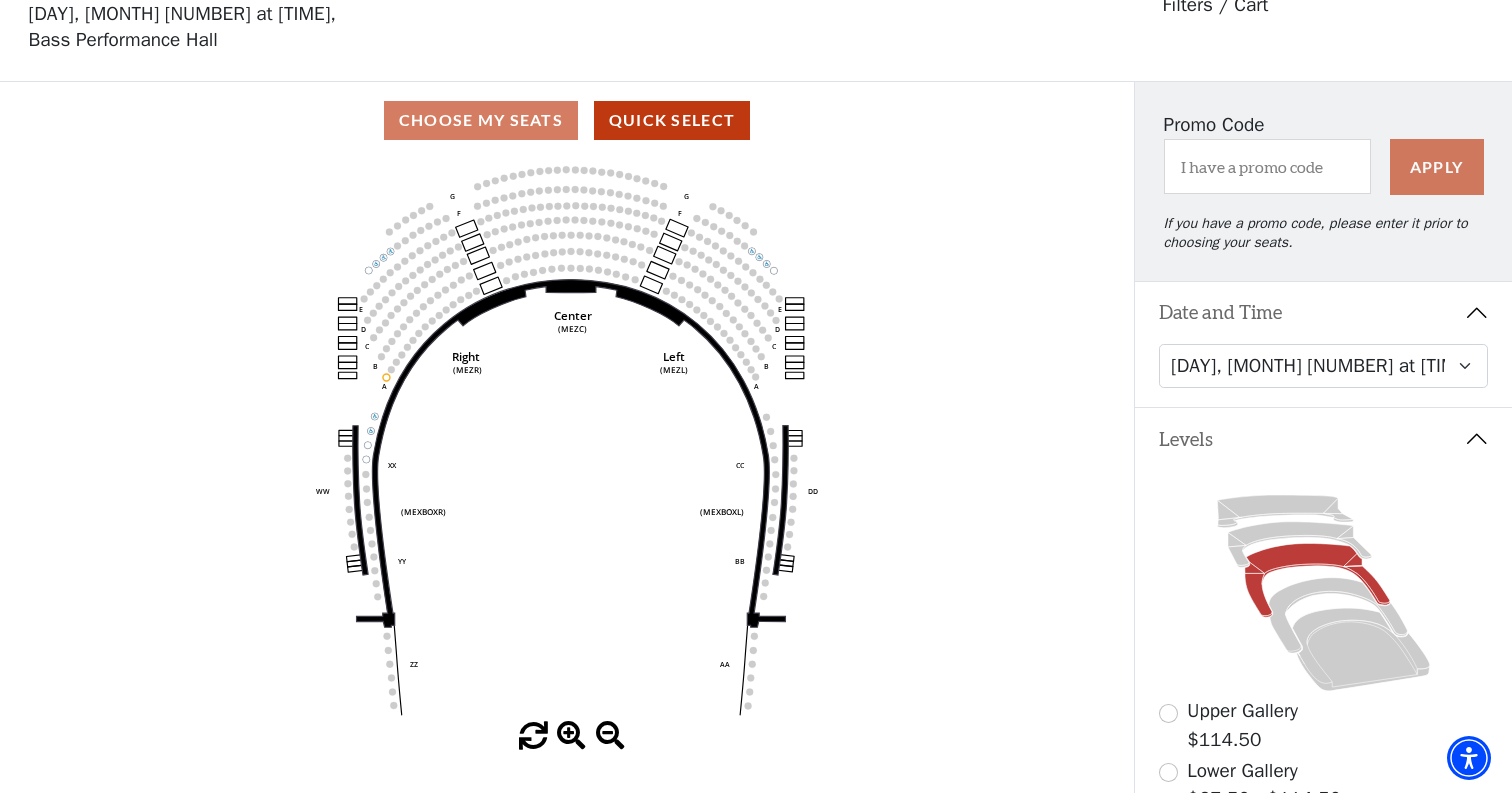 click on "Upper Gallery $114.50" at bounding box center [1324, 725] 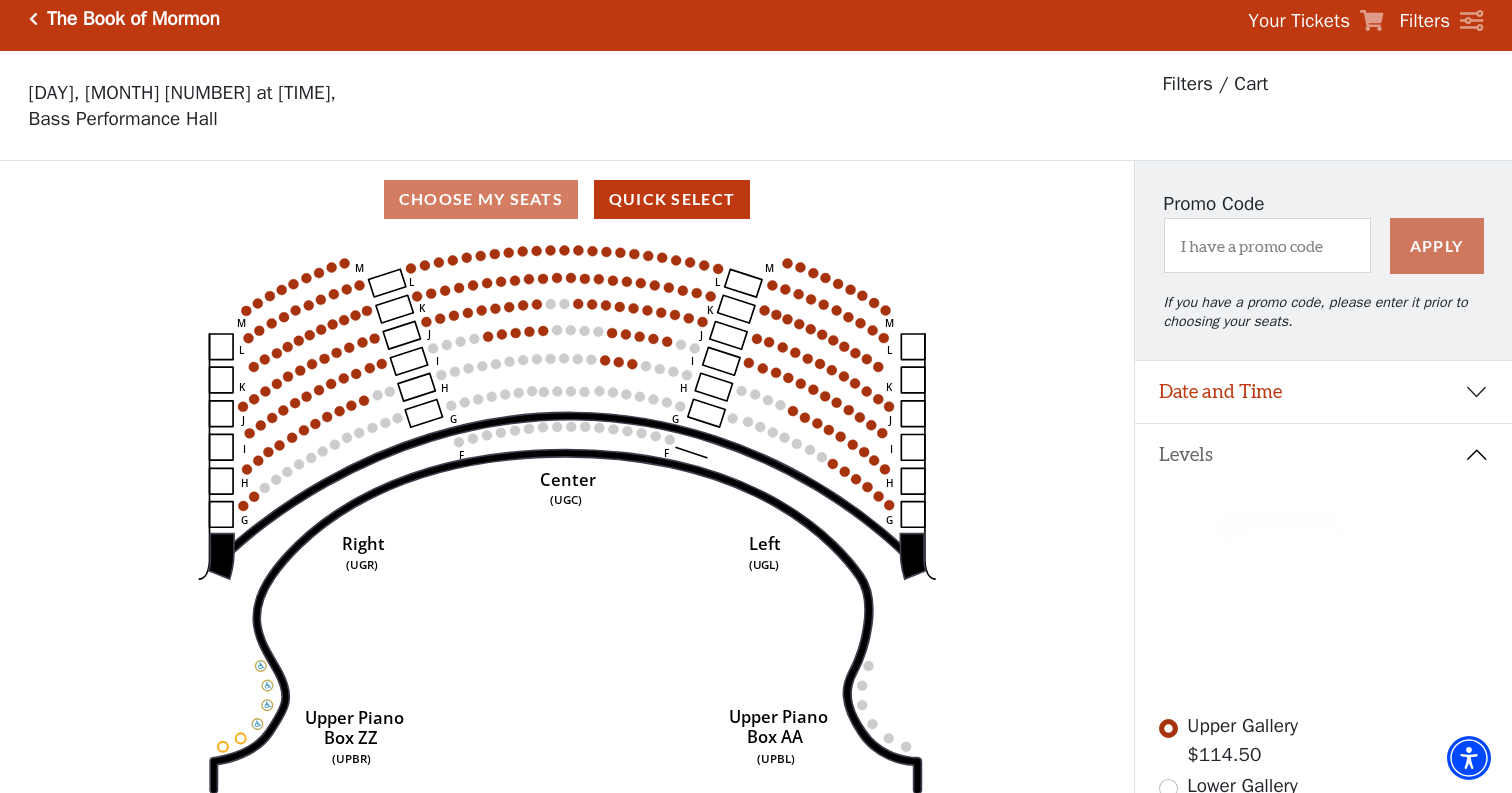 scroll, scrollTop: 0, scrollLeft: 0, axis: both 